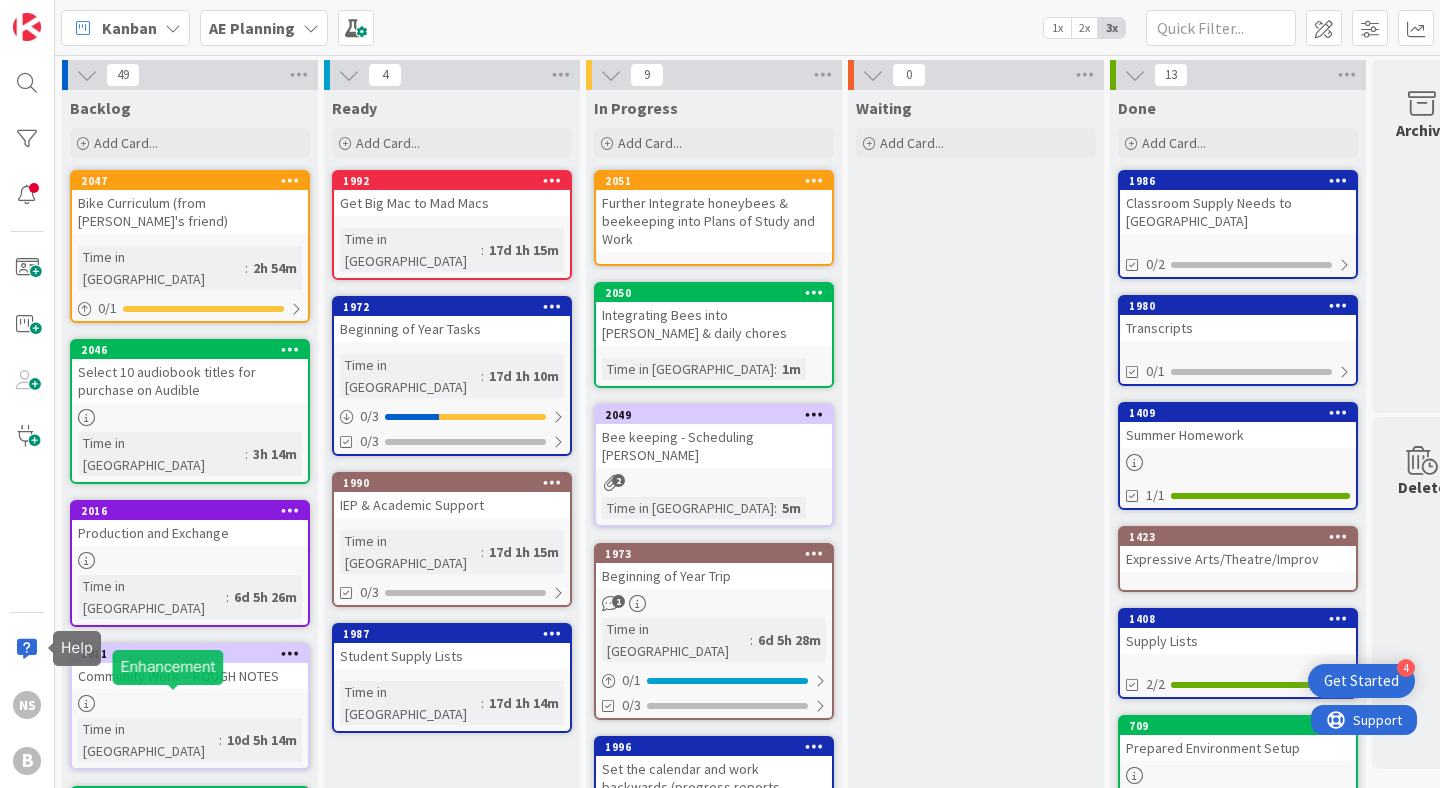 scroll, scrollTop: 0, scrollLeft: 0, axis: both 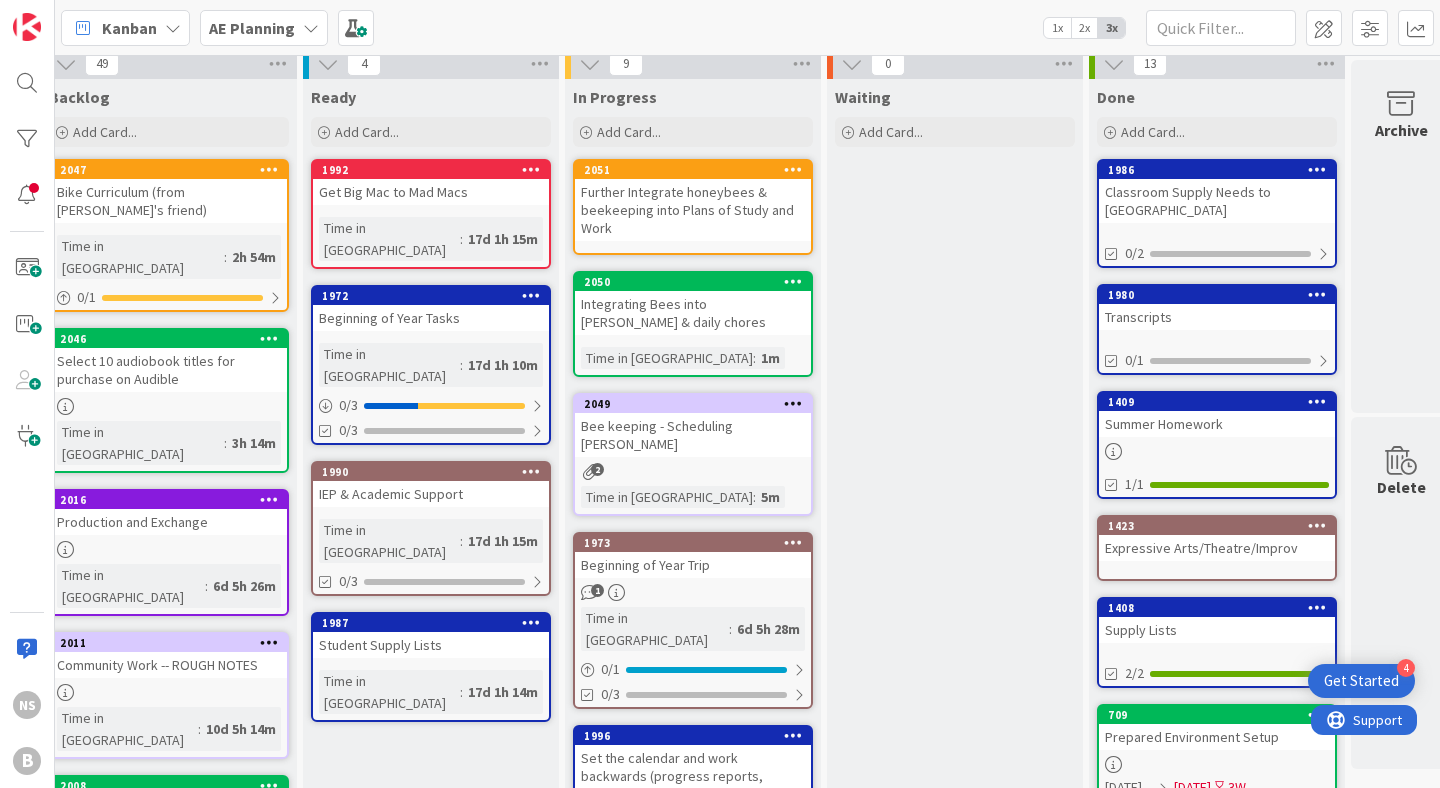 click at bounding box center (311, 28) 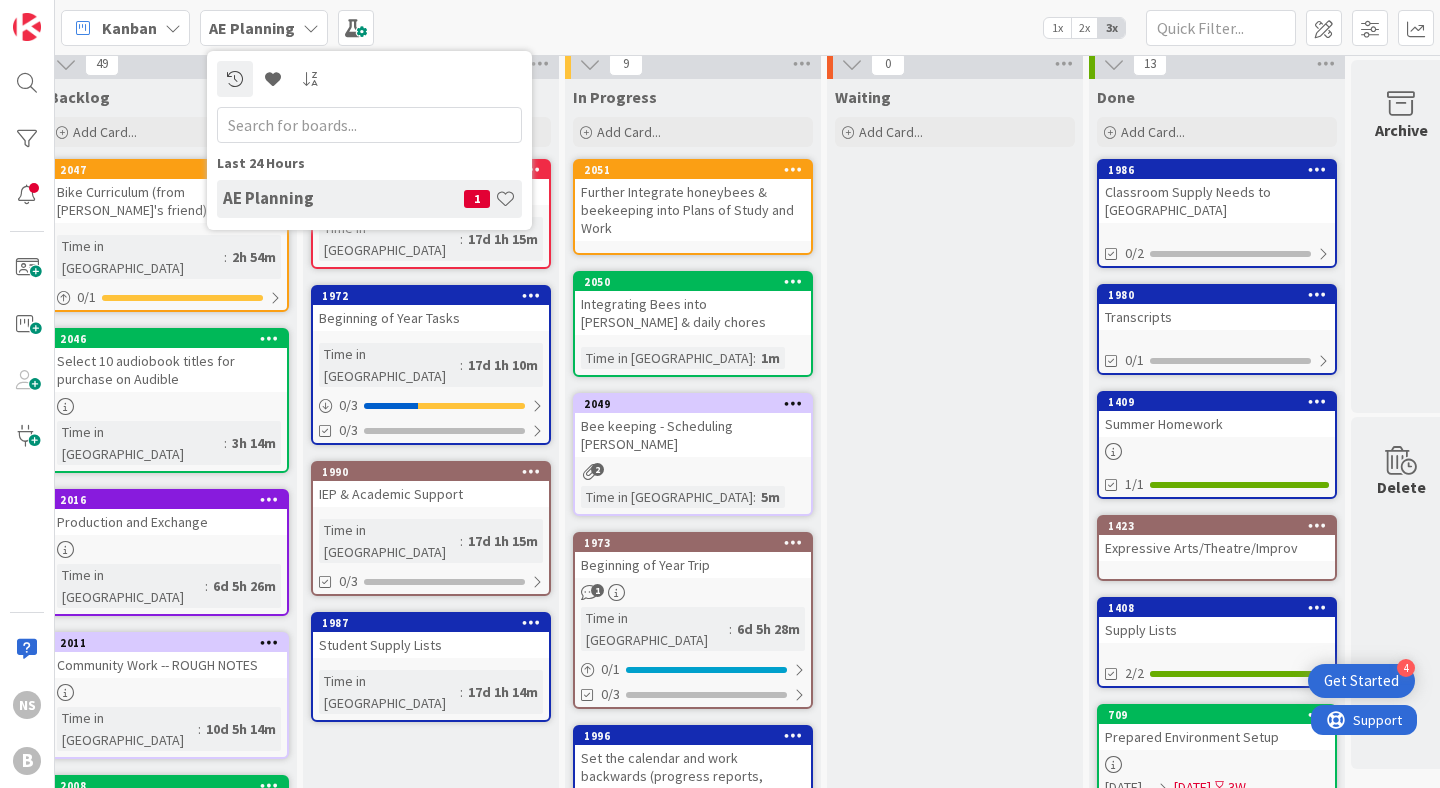 click at bounding box center (311, 28) 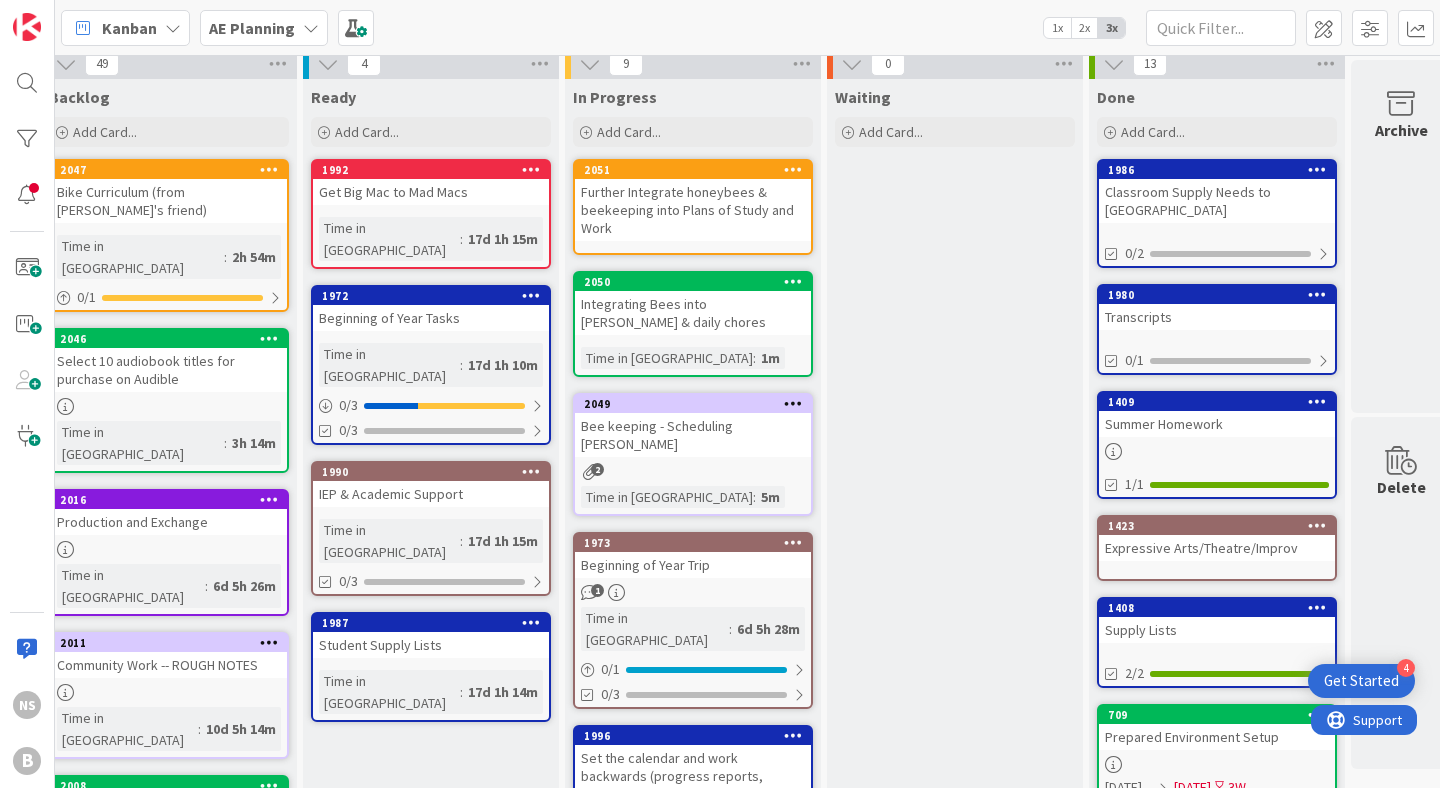 click at bounding box center (173, 28) 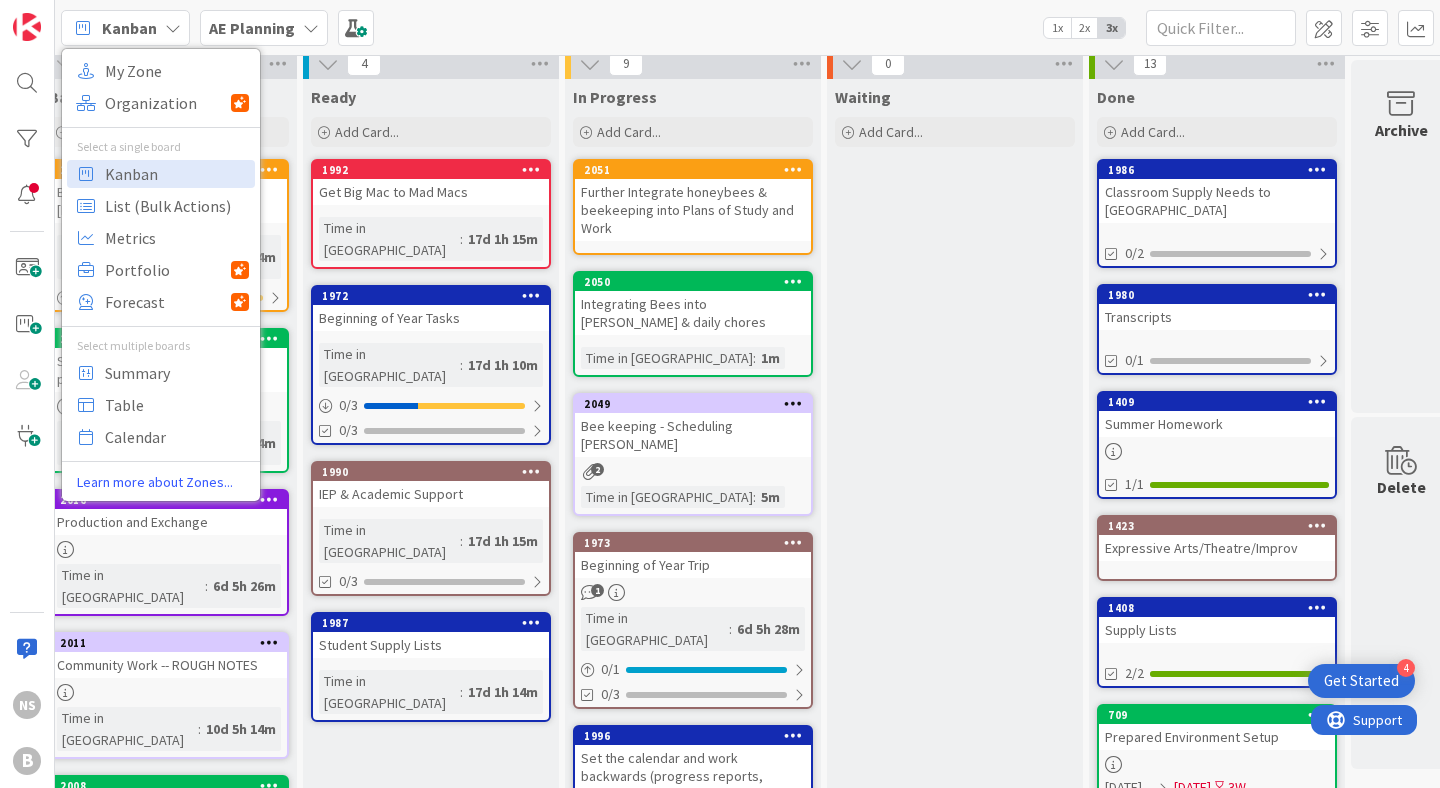 click at bounding box center [173, 28] 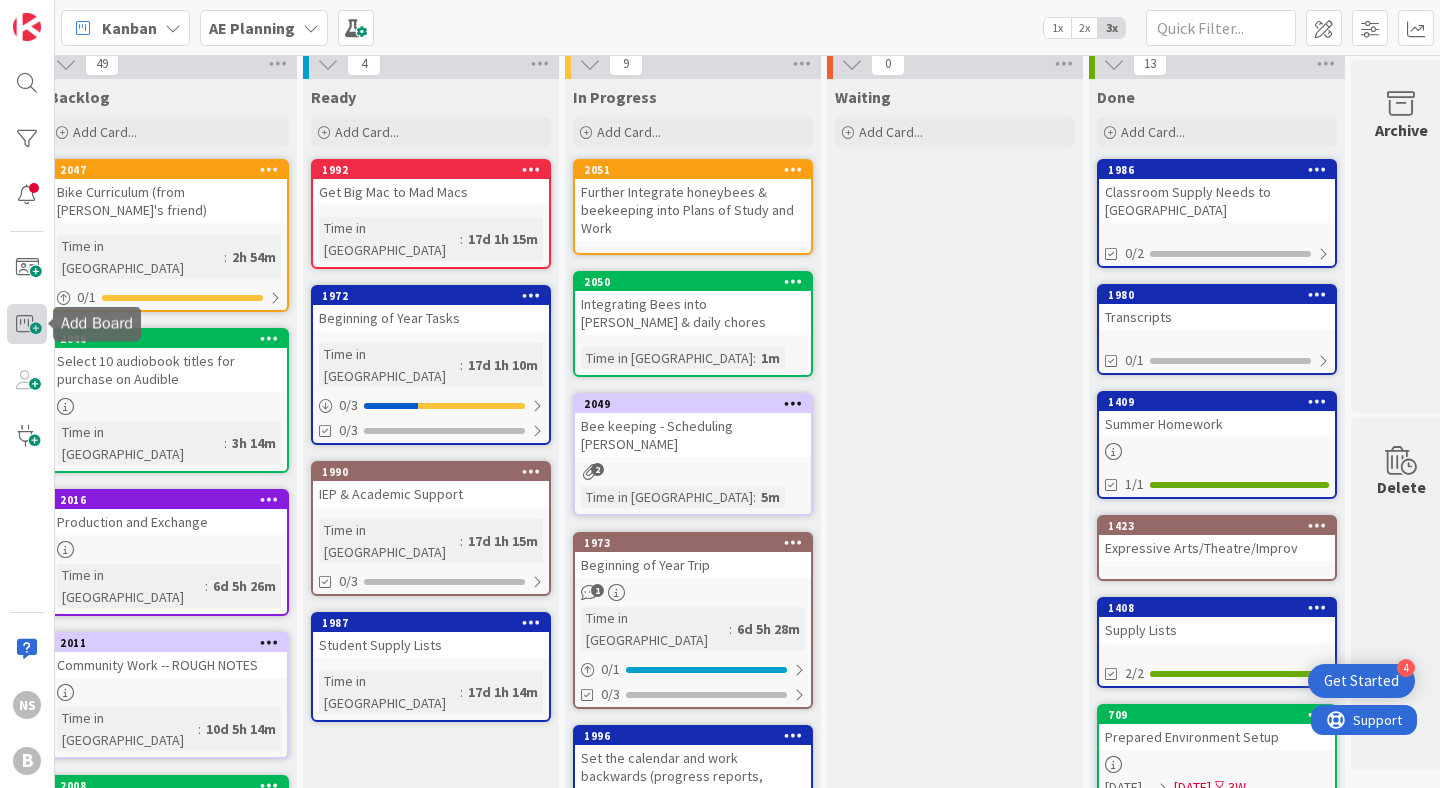 click at bounding box center (27, 324) 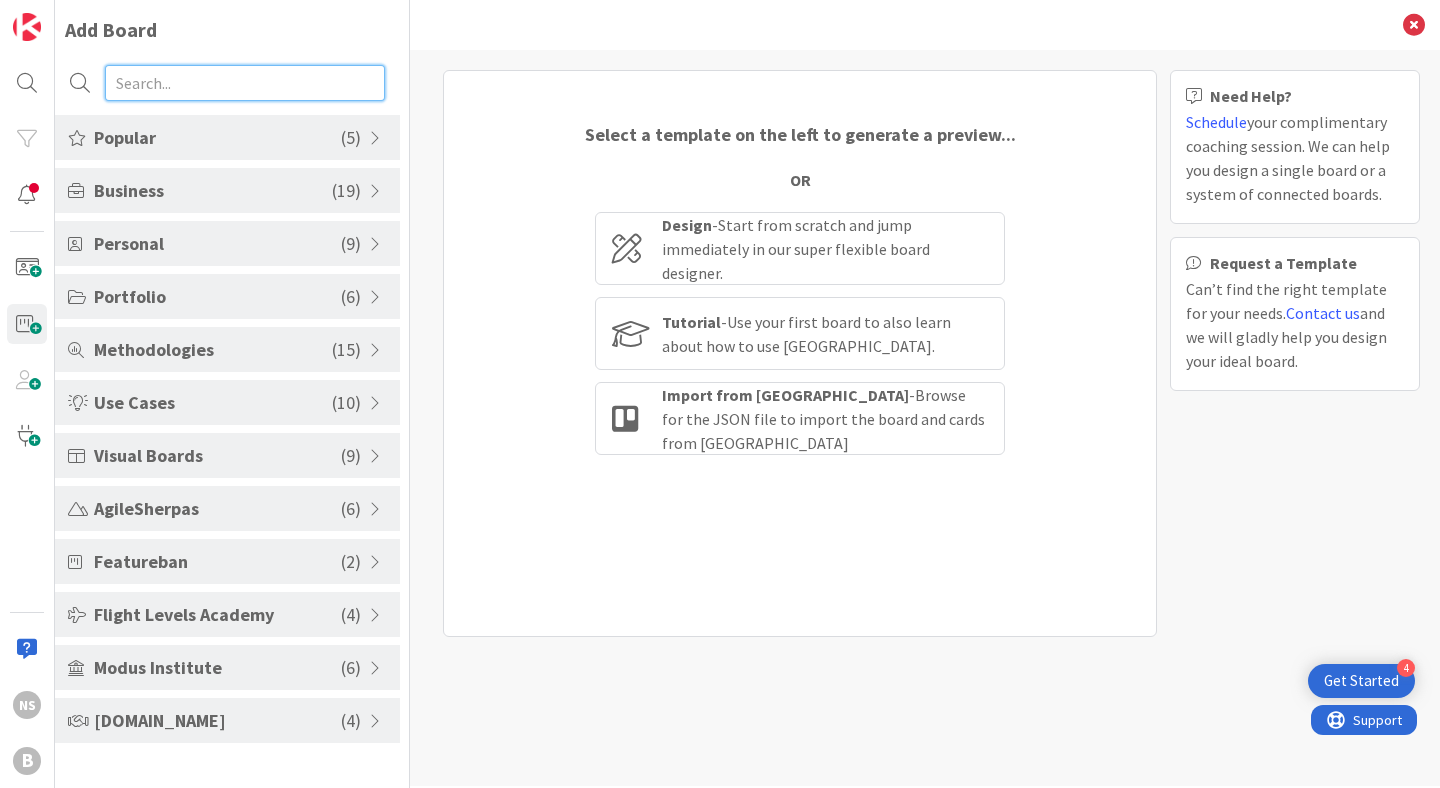 click at bounding box center [245, 83] 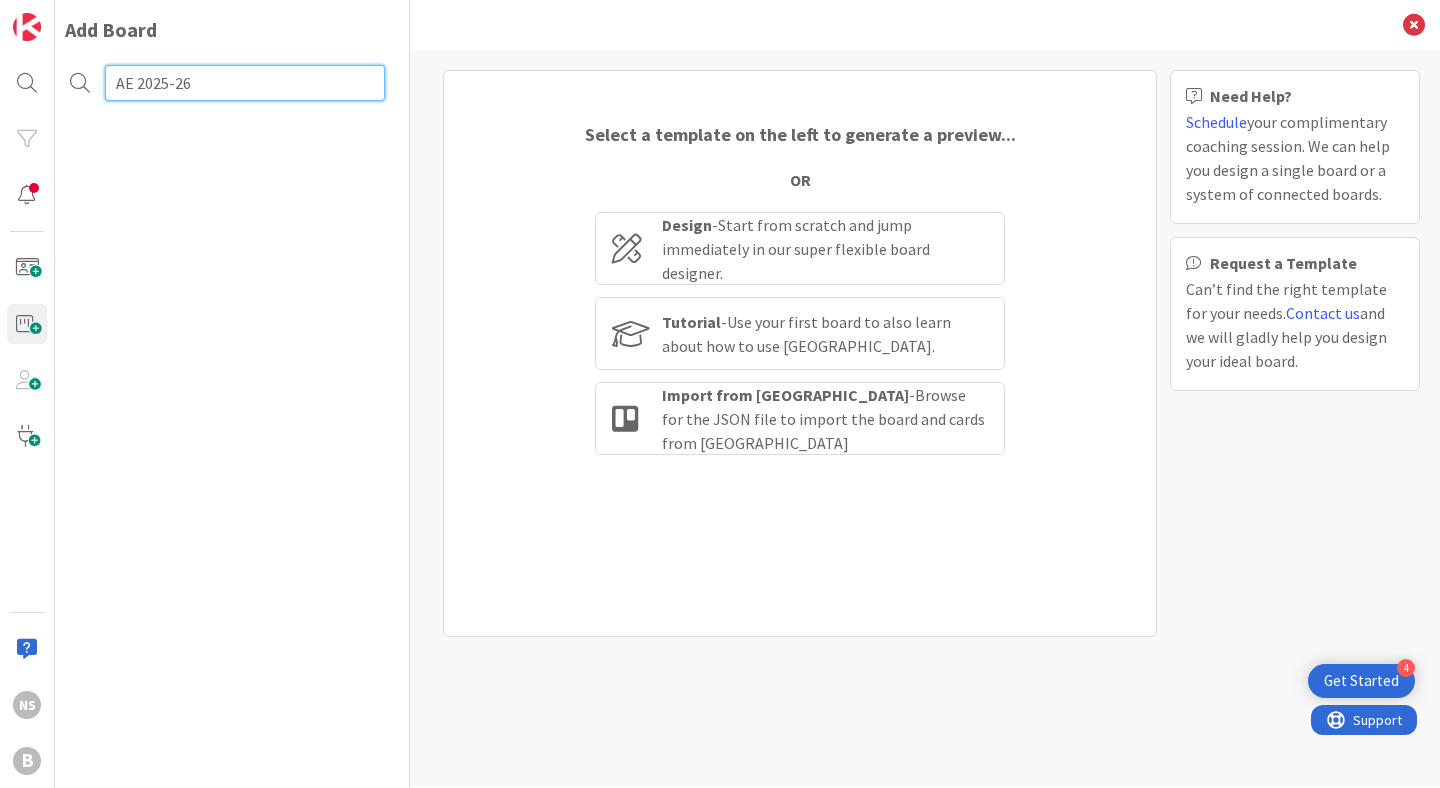 type on "AE 2025-26" 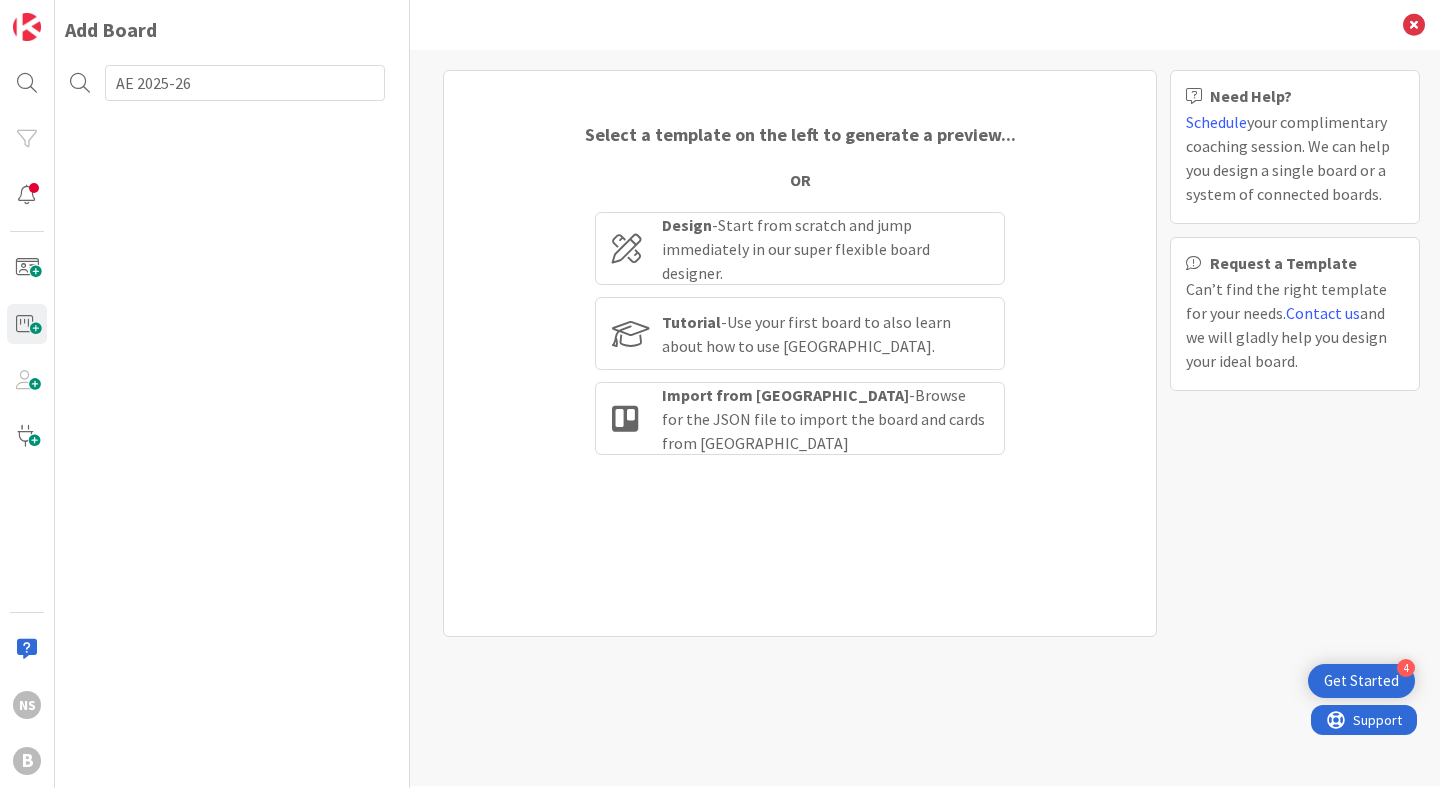 click on "Add Board AE 2025-26" at bounding box center (232, 394) 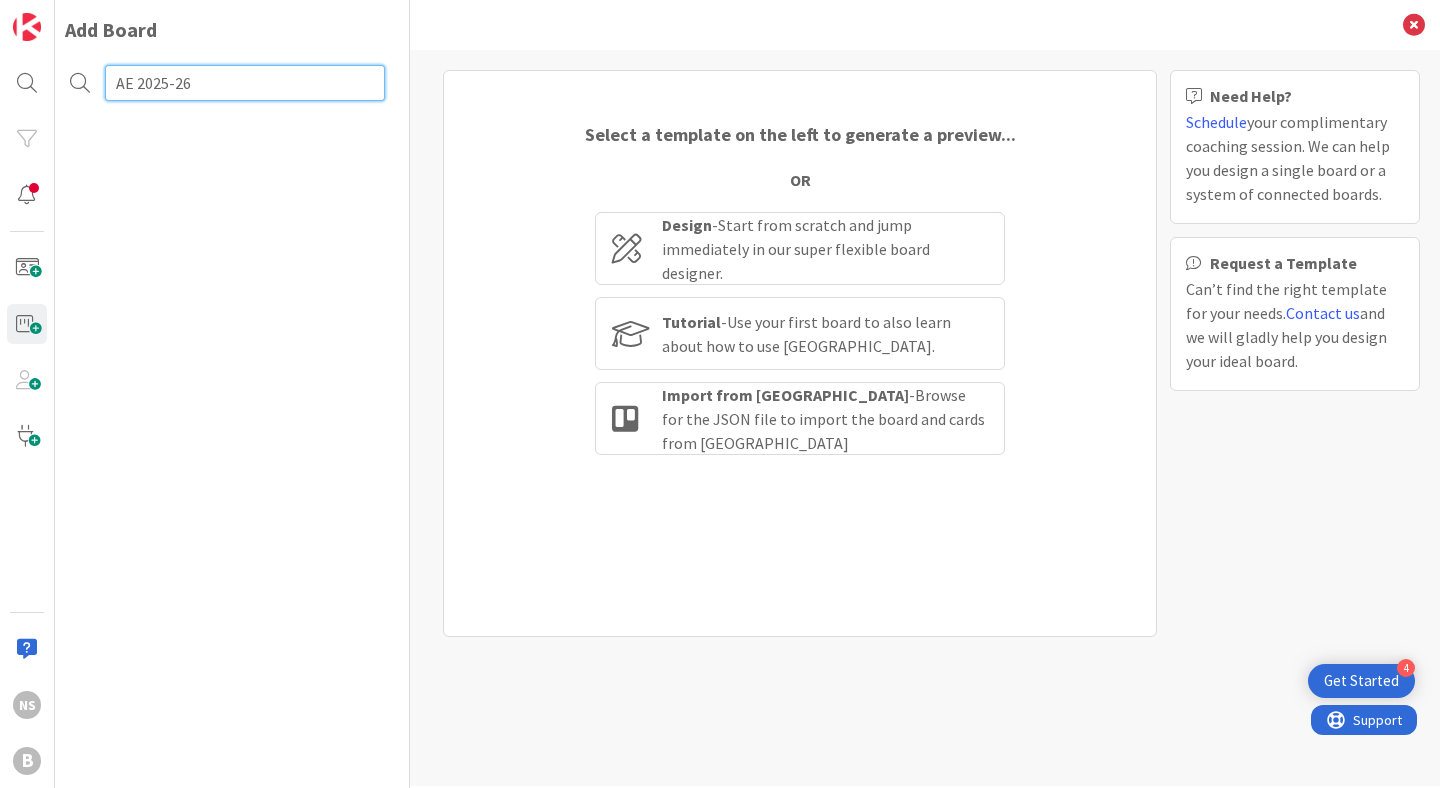 click on "AE 2025-26" at bounding box center (245, 83) 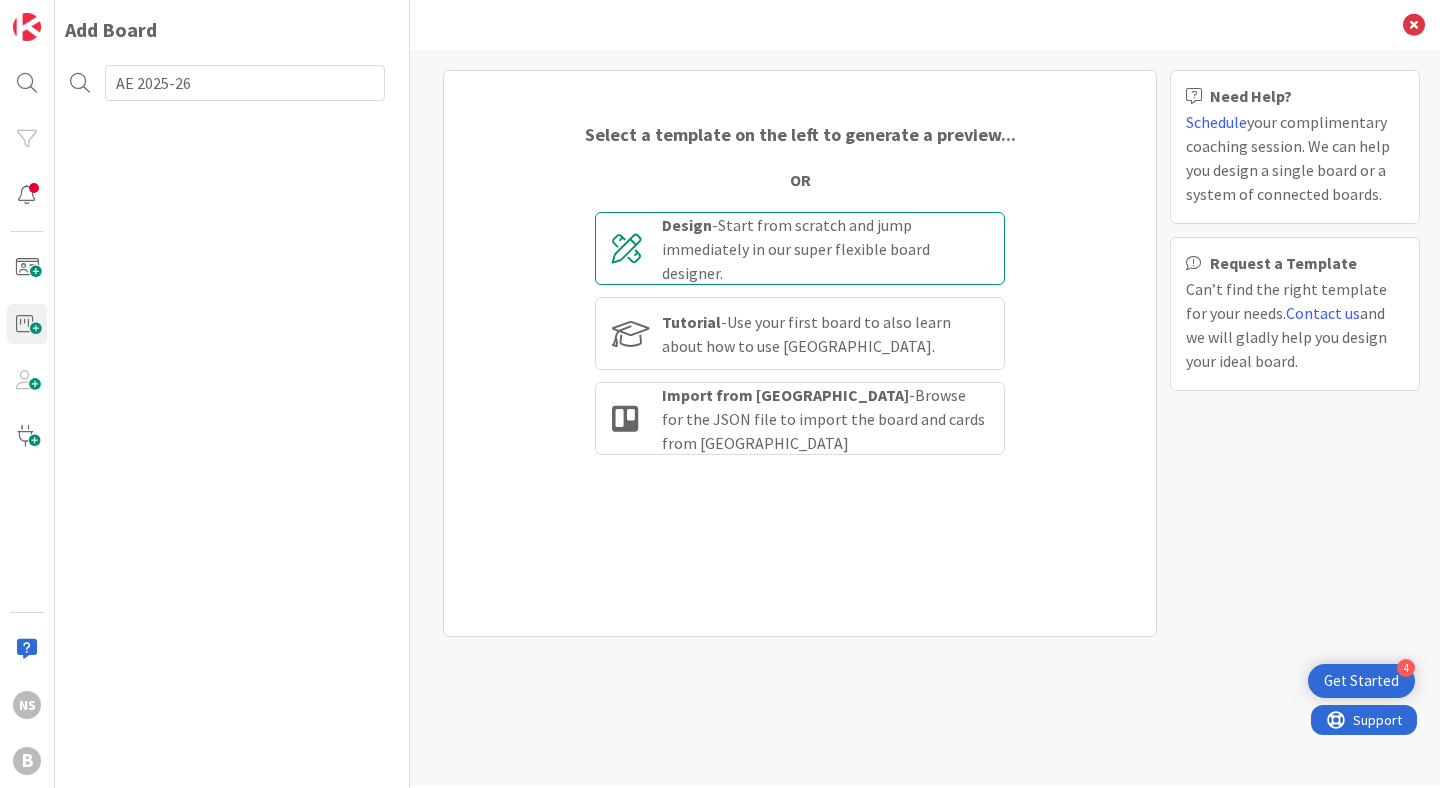 click on "Design  -  Start from scratch and jump immediately in our super flexible board designer." at bounding box center [825, 249] 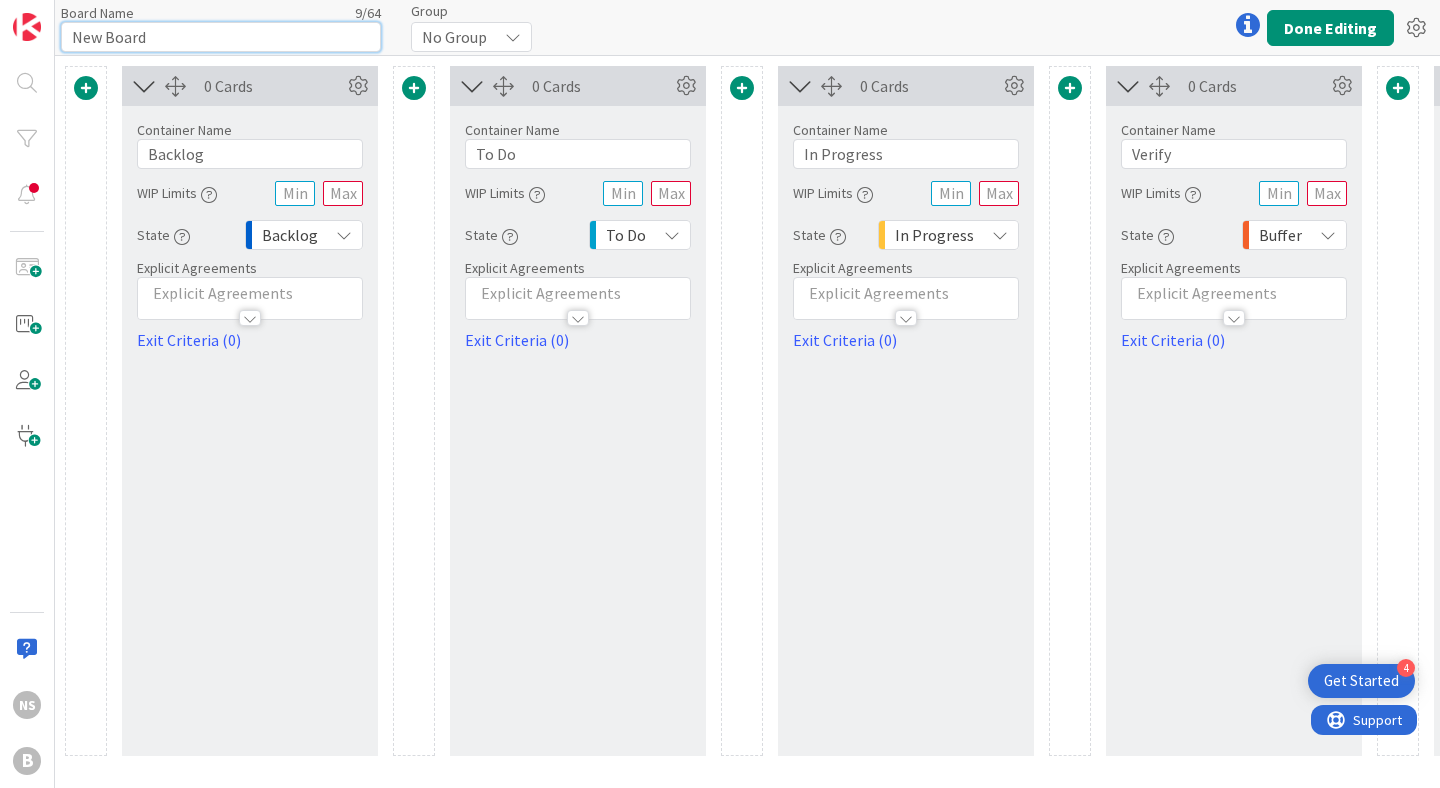 click on "New Board" at bounding box center [221, 37] 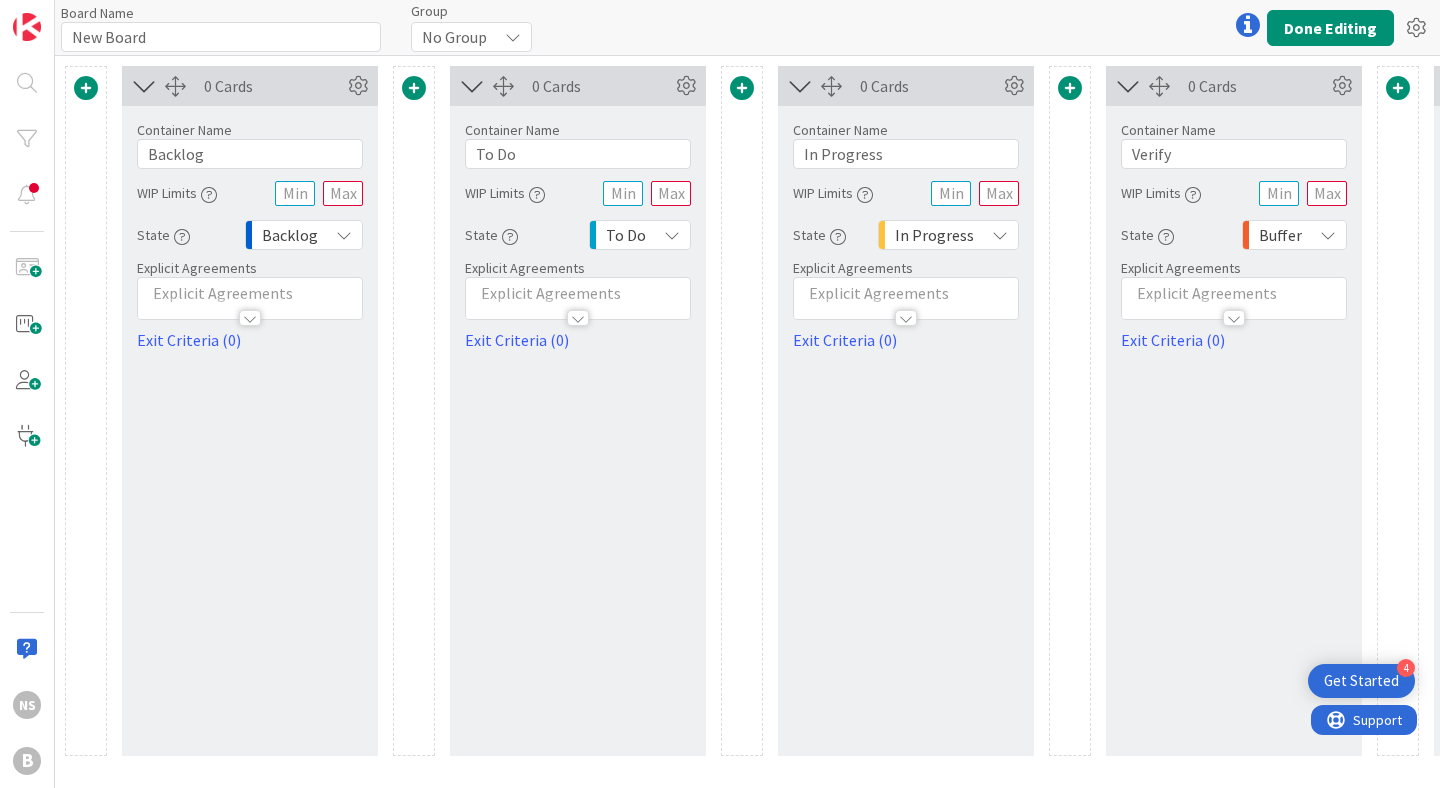 click on "No Group" at bounding box center (471, 37) 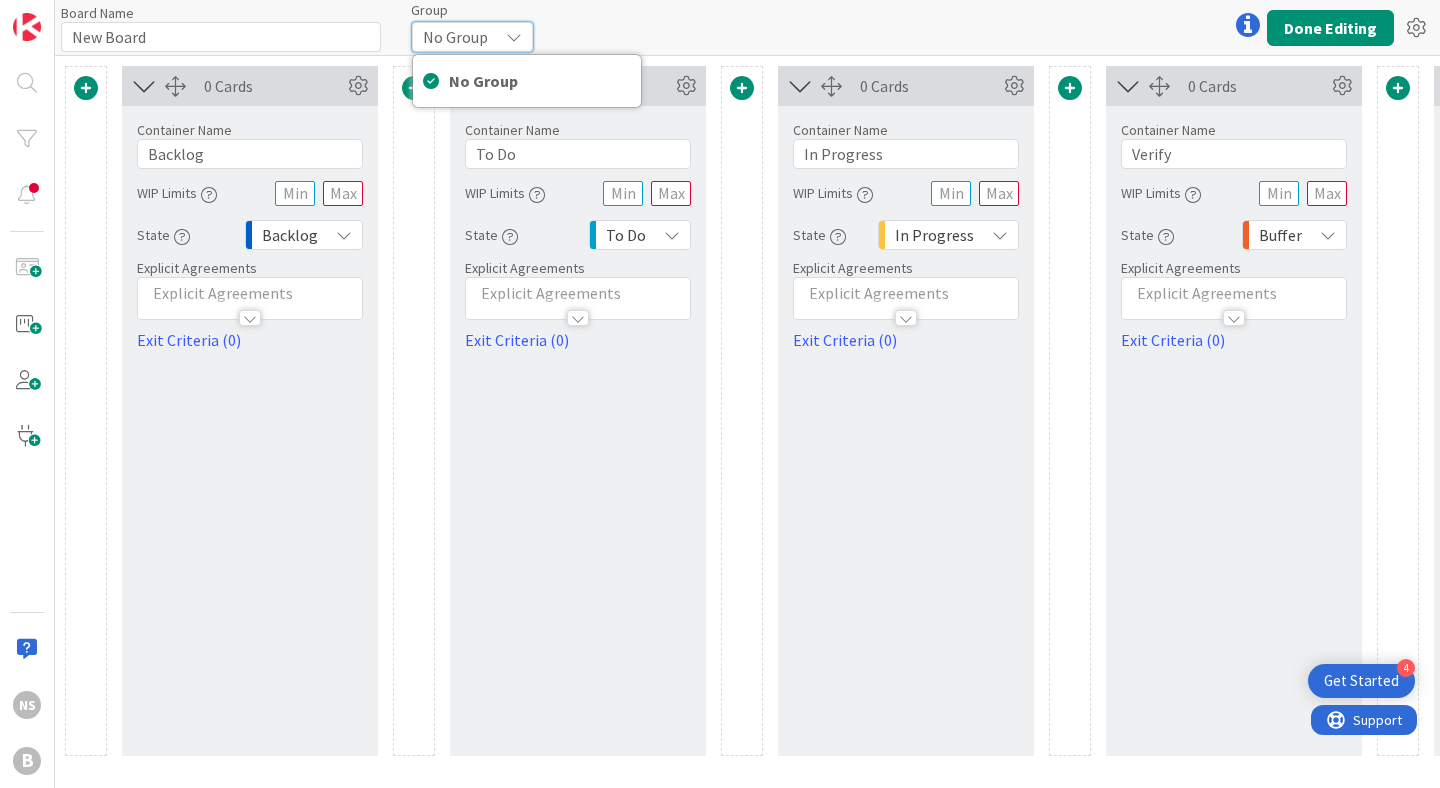 click on "No Group" at bounding box center [472, 37] 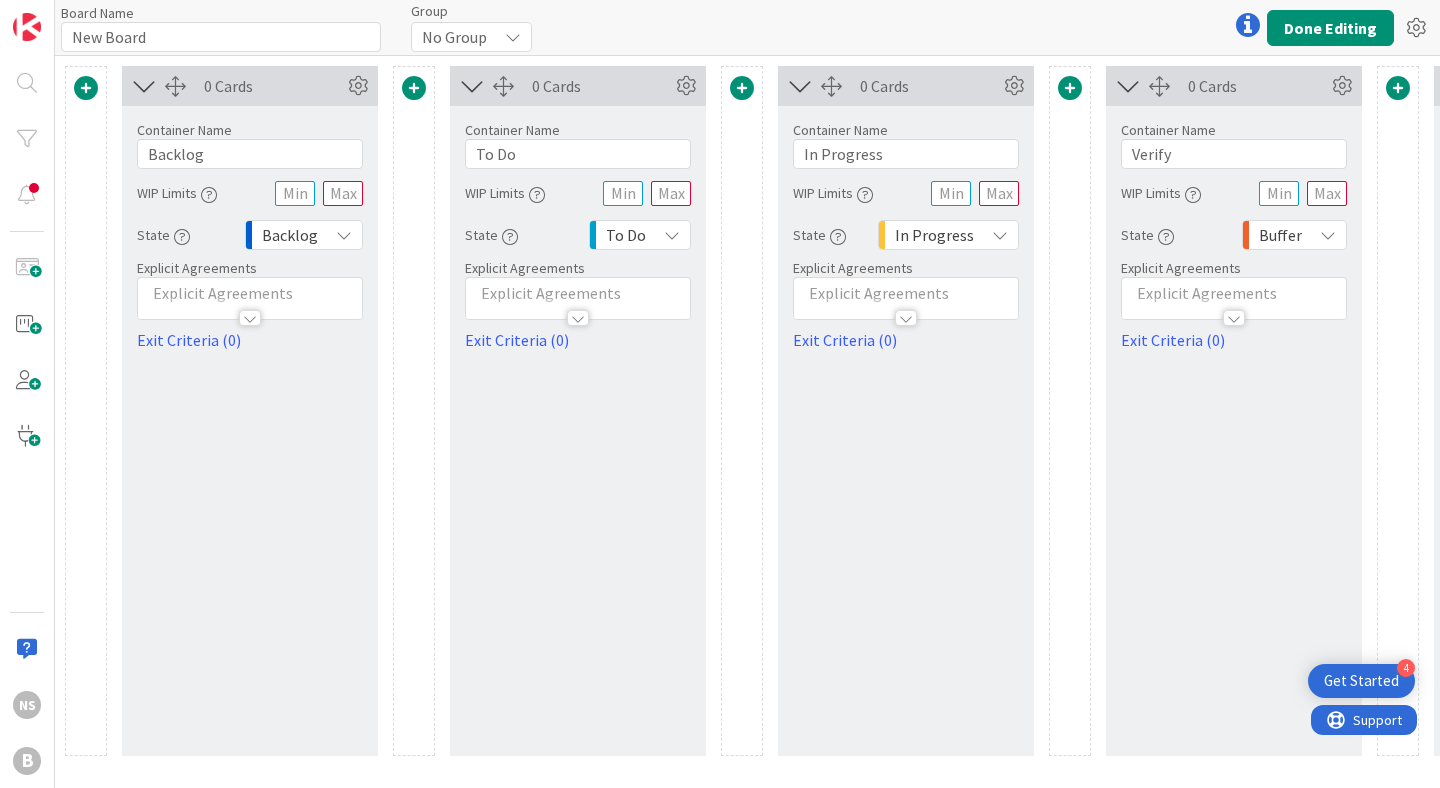 click on "Board Name" at bounding box center (97, 13) 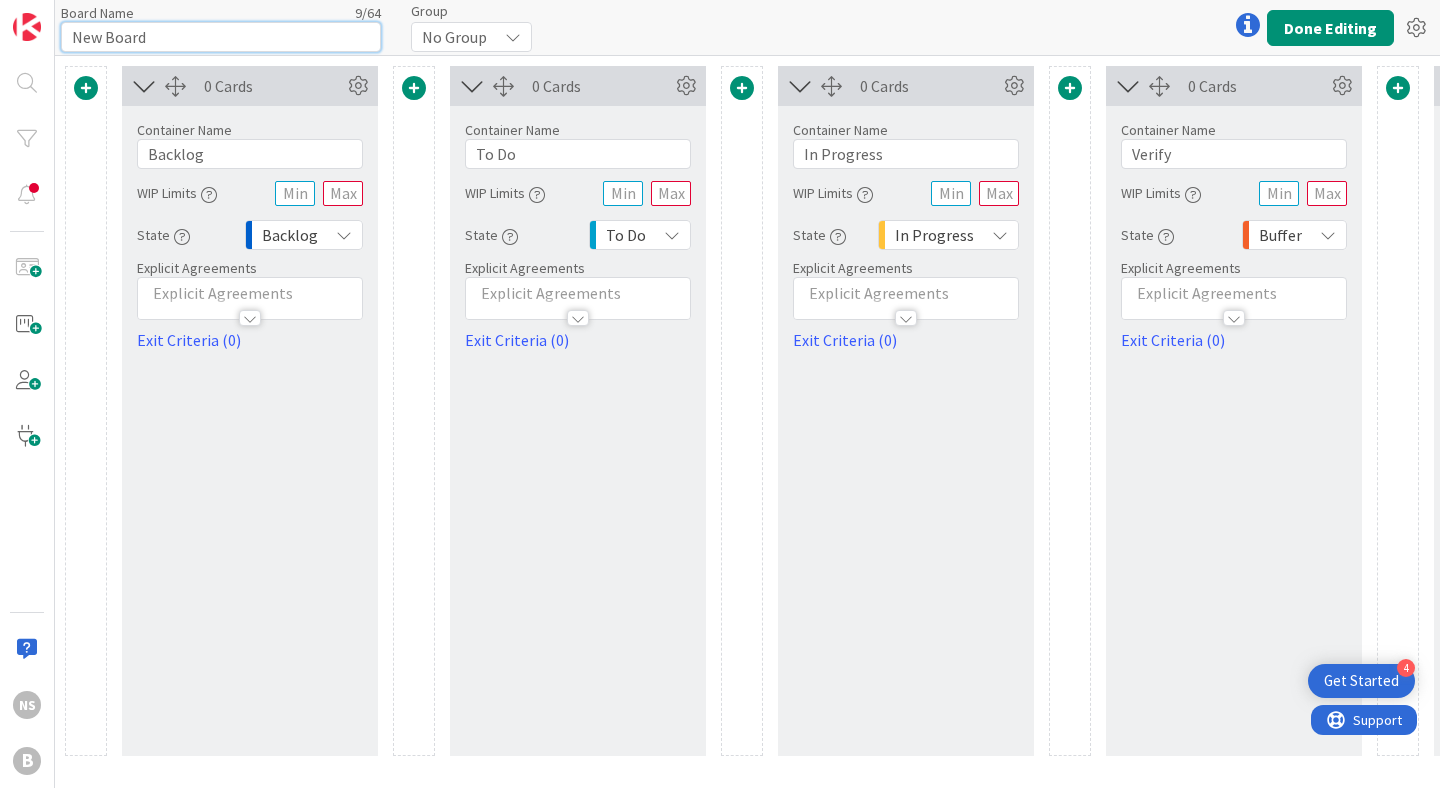 click on "New Board" at bounding box center [221, 37] 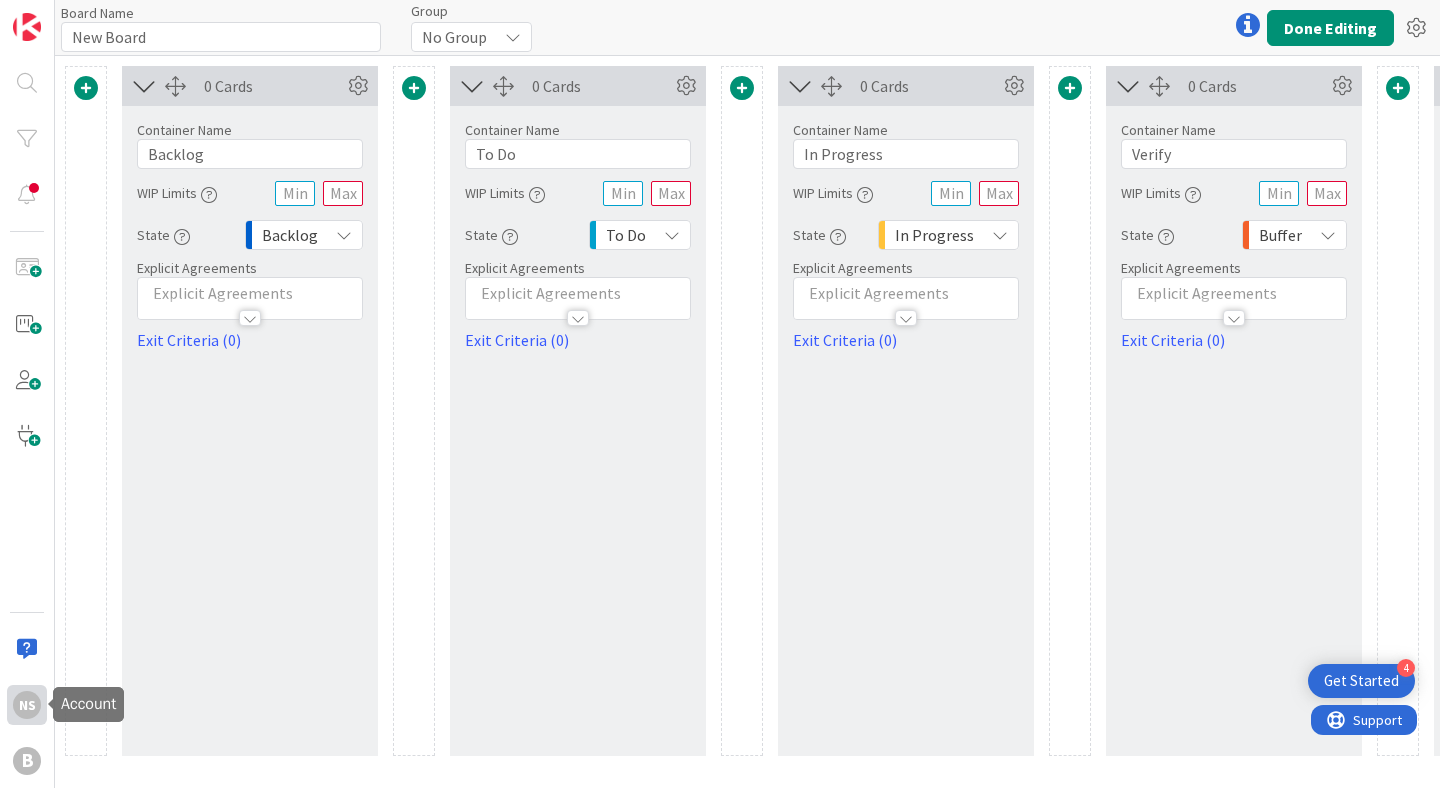 click on "NS" at bounding box center (27, 705) 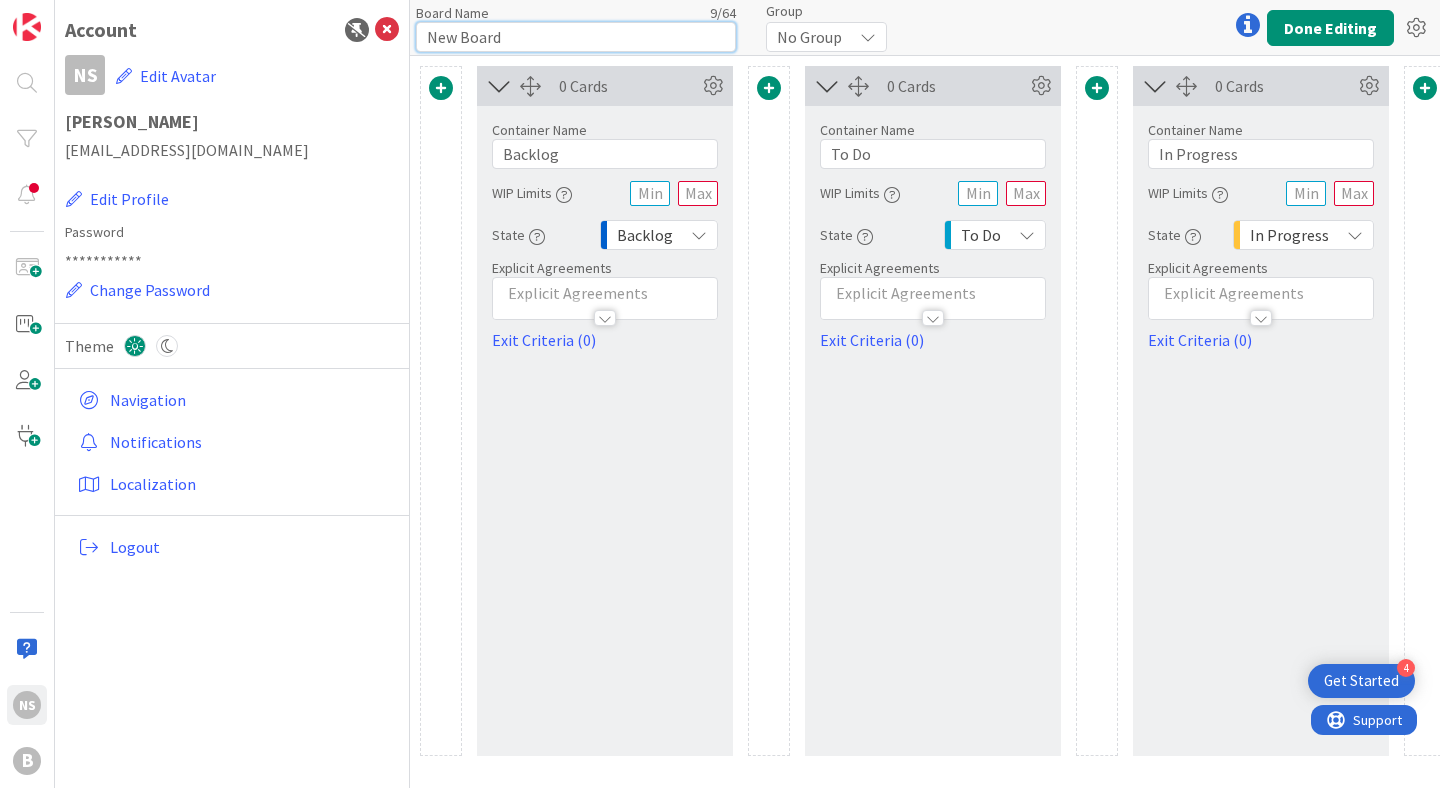 click on "New Board" at bounding box center [576, 37] 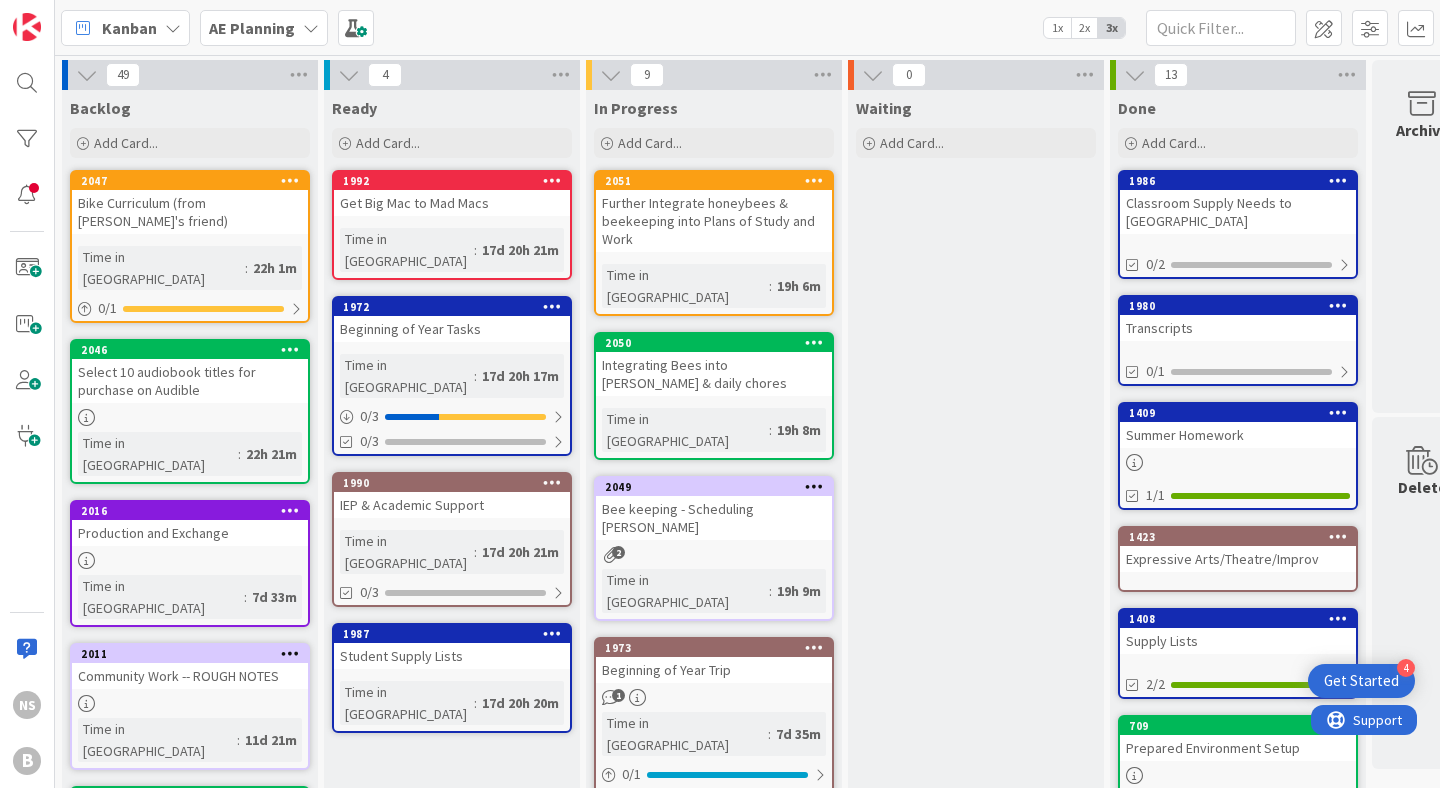 click at bounding box center (311, 28) 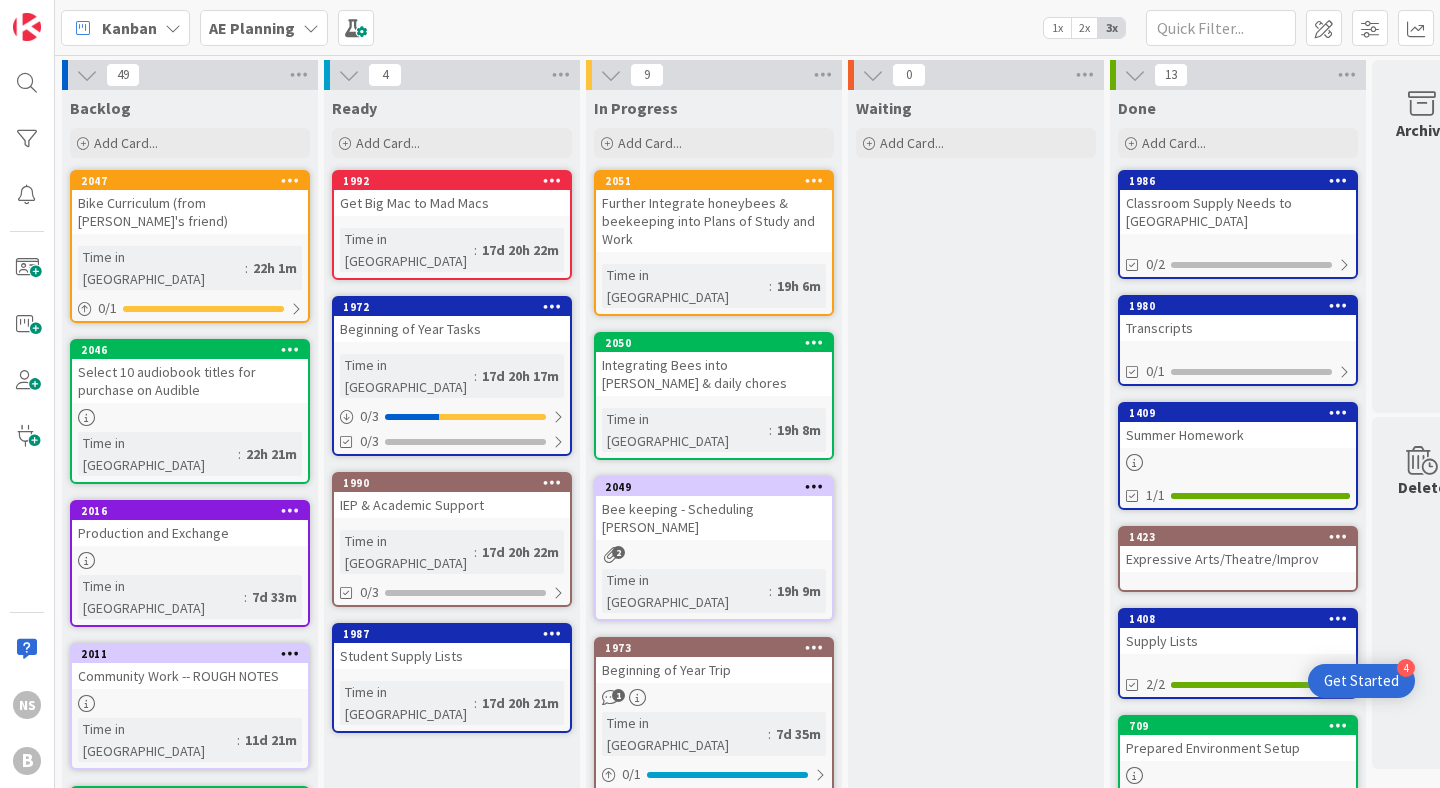 scroll, scrollTop: 0, scrollLeft: 0, axis: both 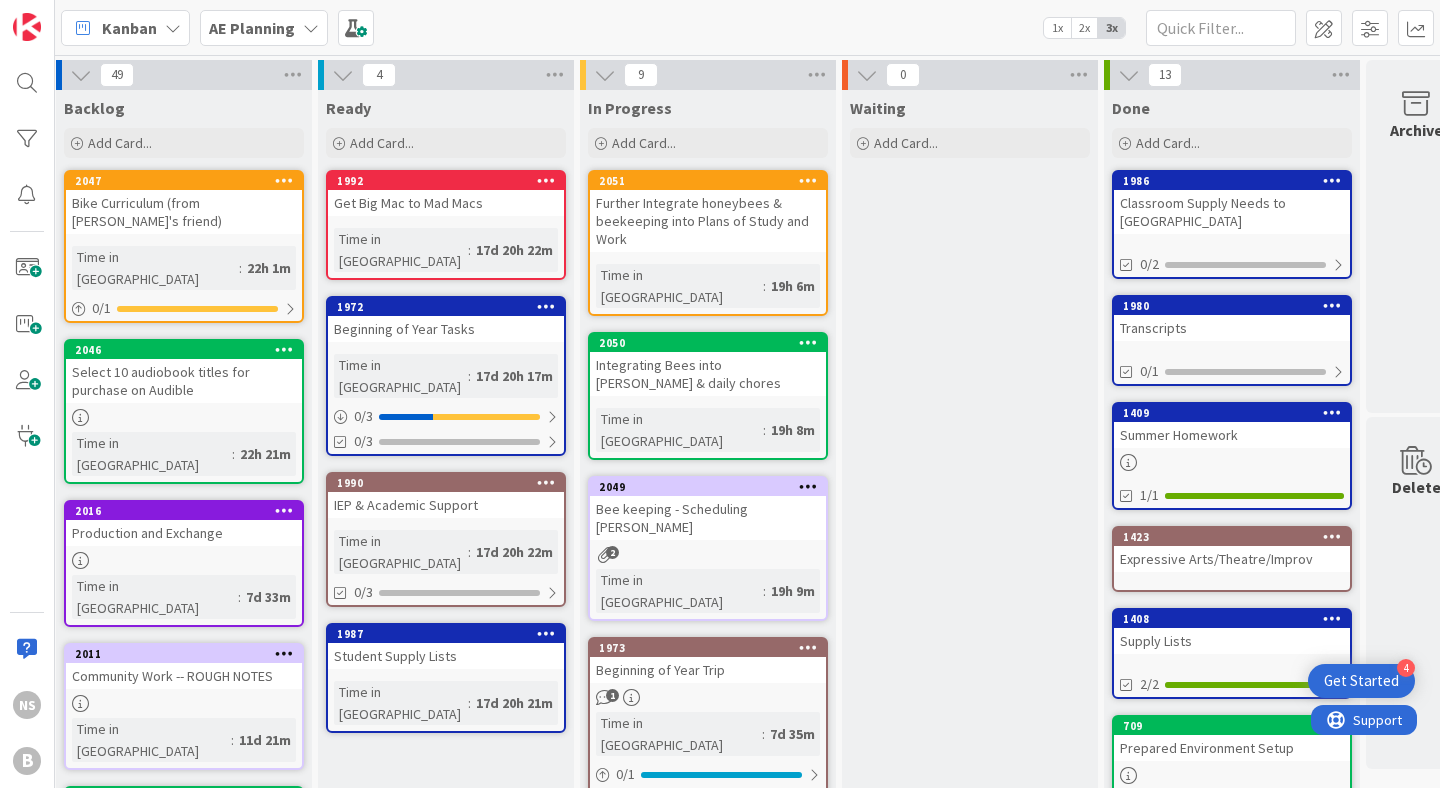 click on "AE Planning" at bounding box center [264, 28] 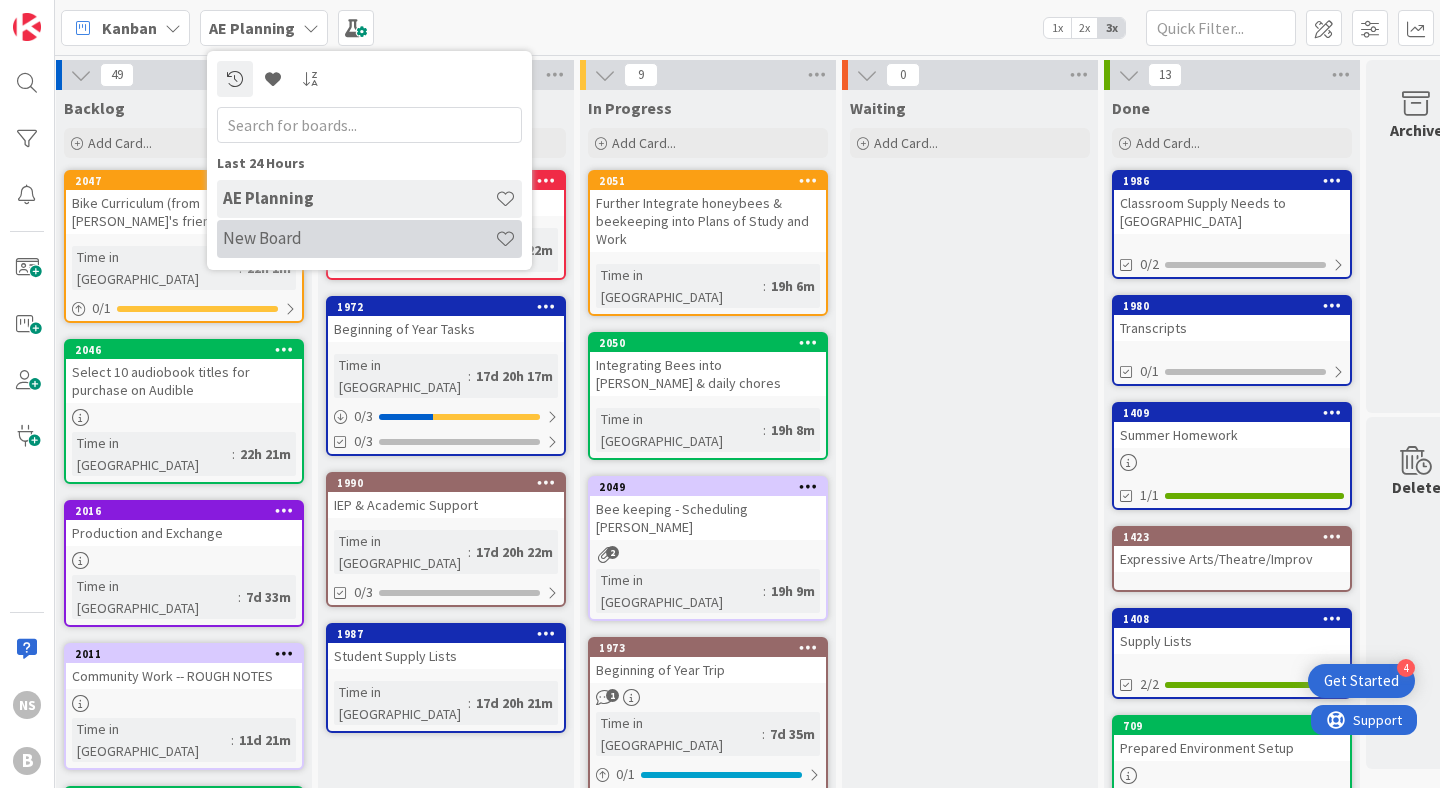 click on "New Board" at bounding box center (359, 238) 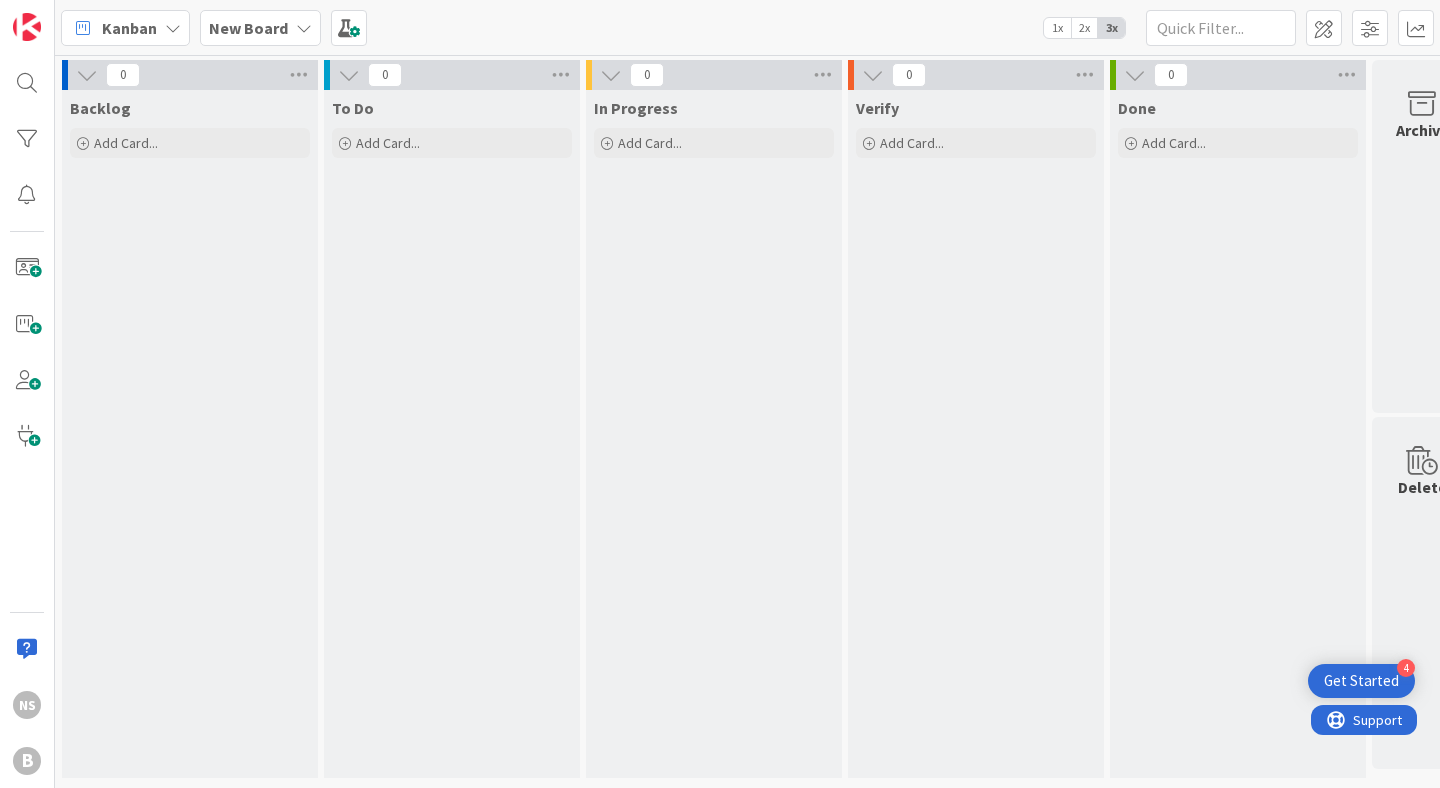 click on "New Board" at bounding box center (248, 28) 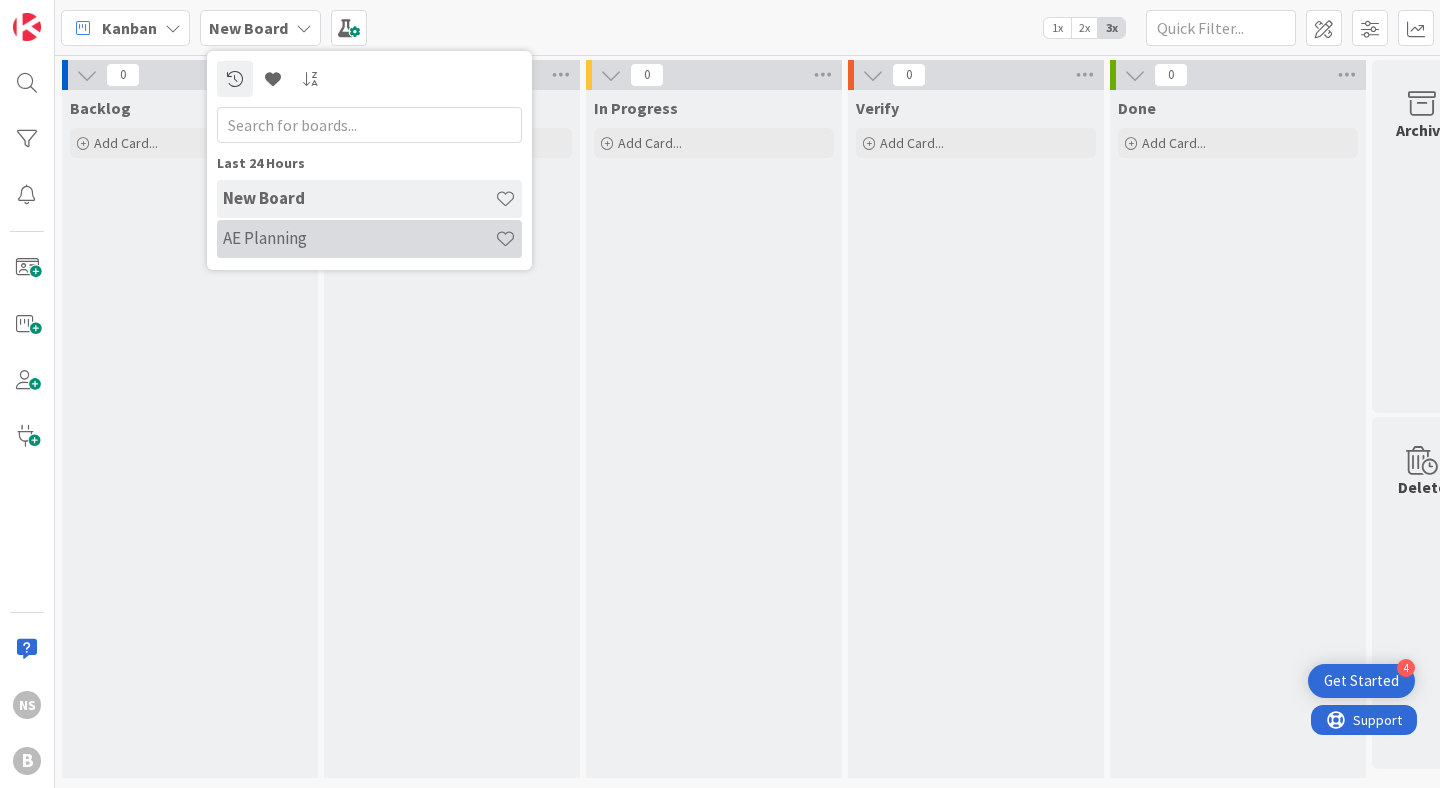 click on "AE Planning" at bounding box center [359, 238] 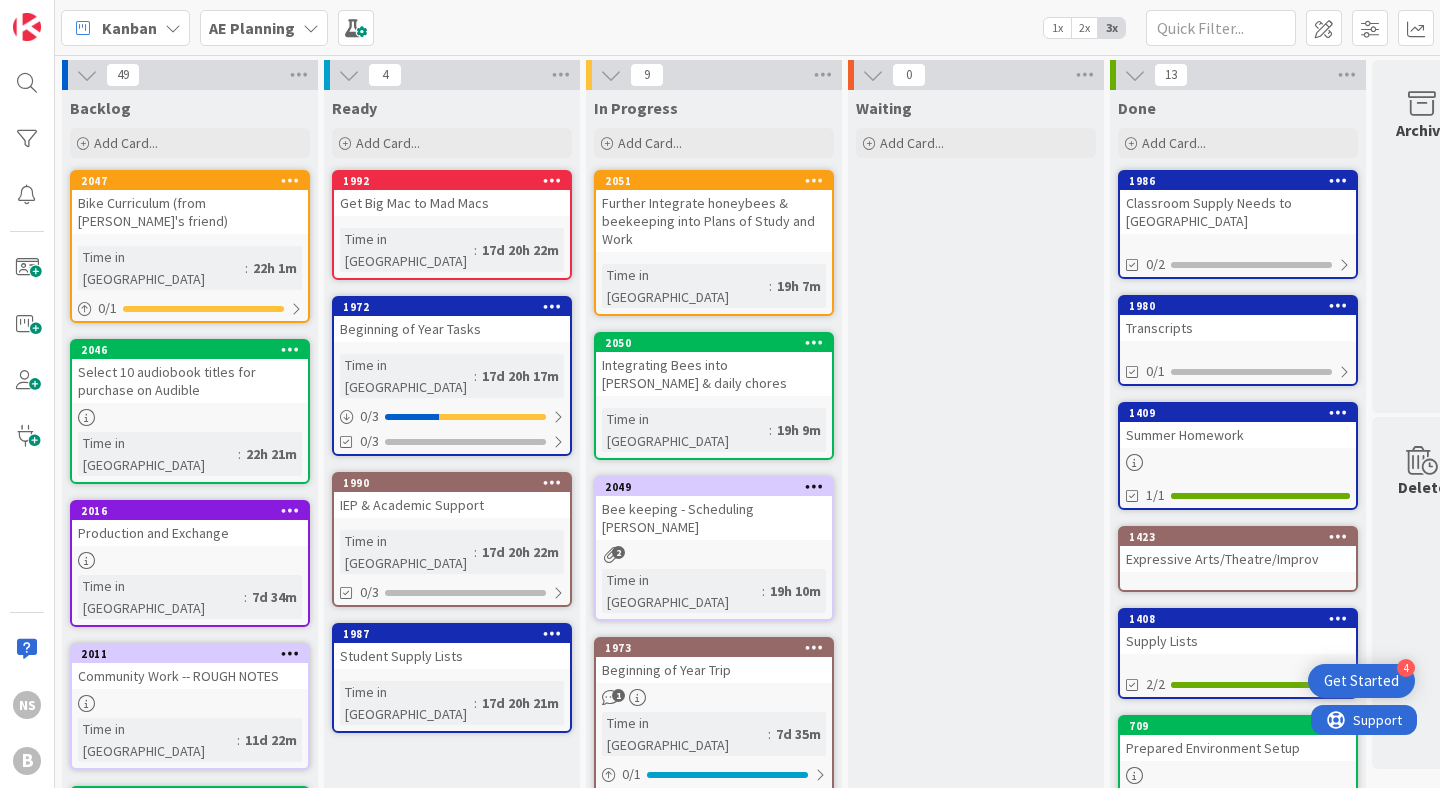click on "AE Planning" at bounding box center [264, 28] 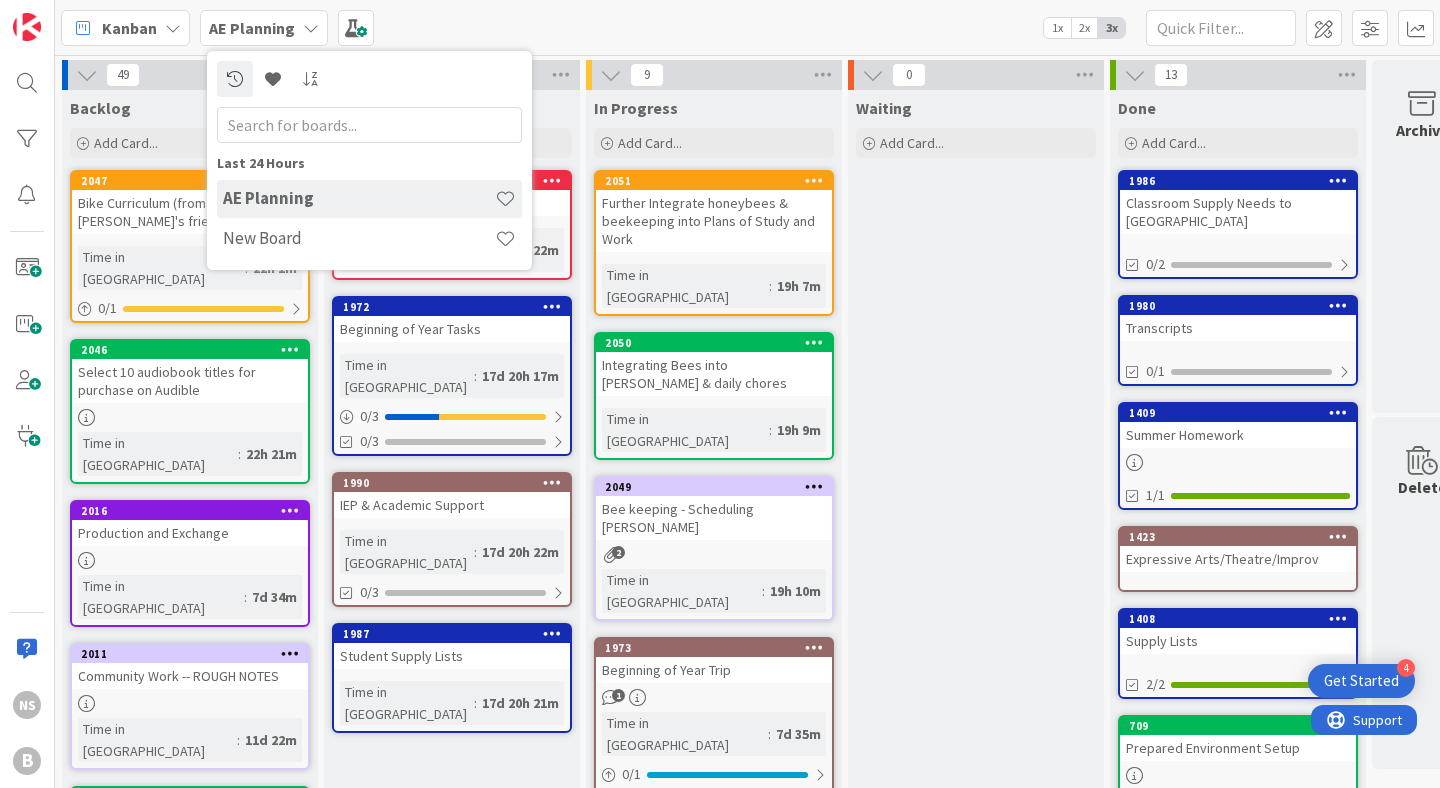 click on "Kanban AE Planning Last 24 Hours AE Planning New Board 1x 2x 3x" at bounding box center [747, 27] 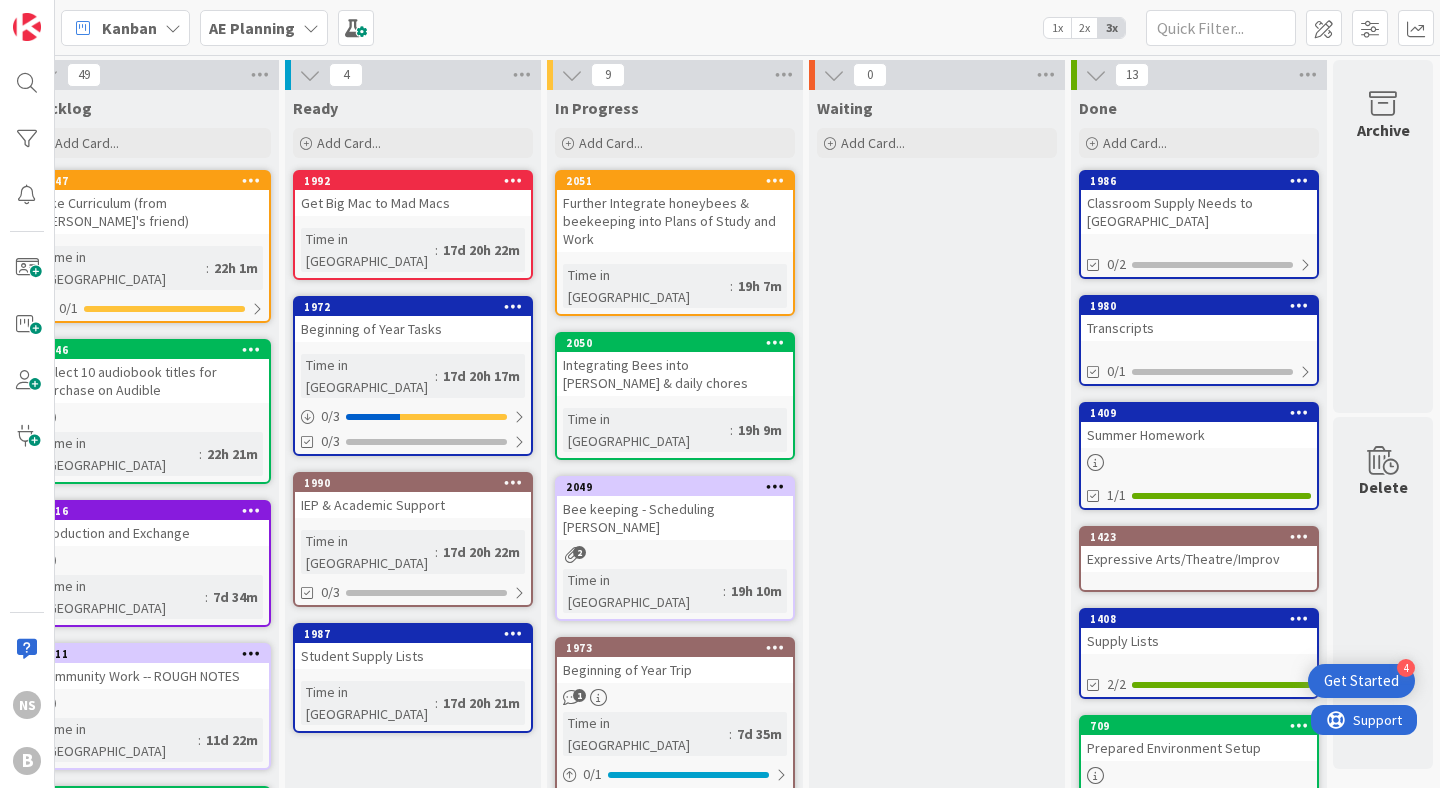 scroll, scrollTop: 0, scrollLeft: 0, axis: both 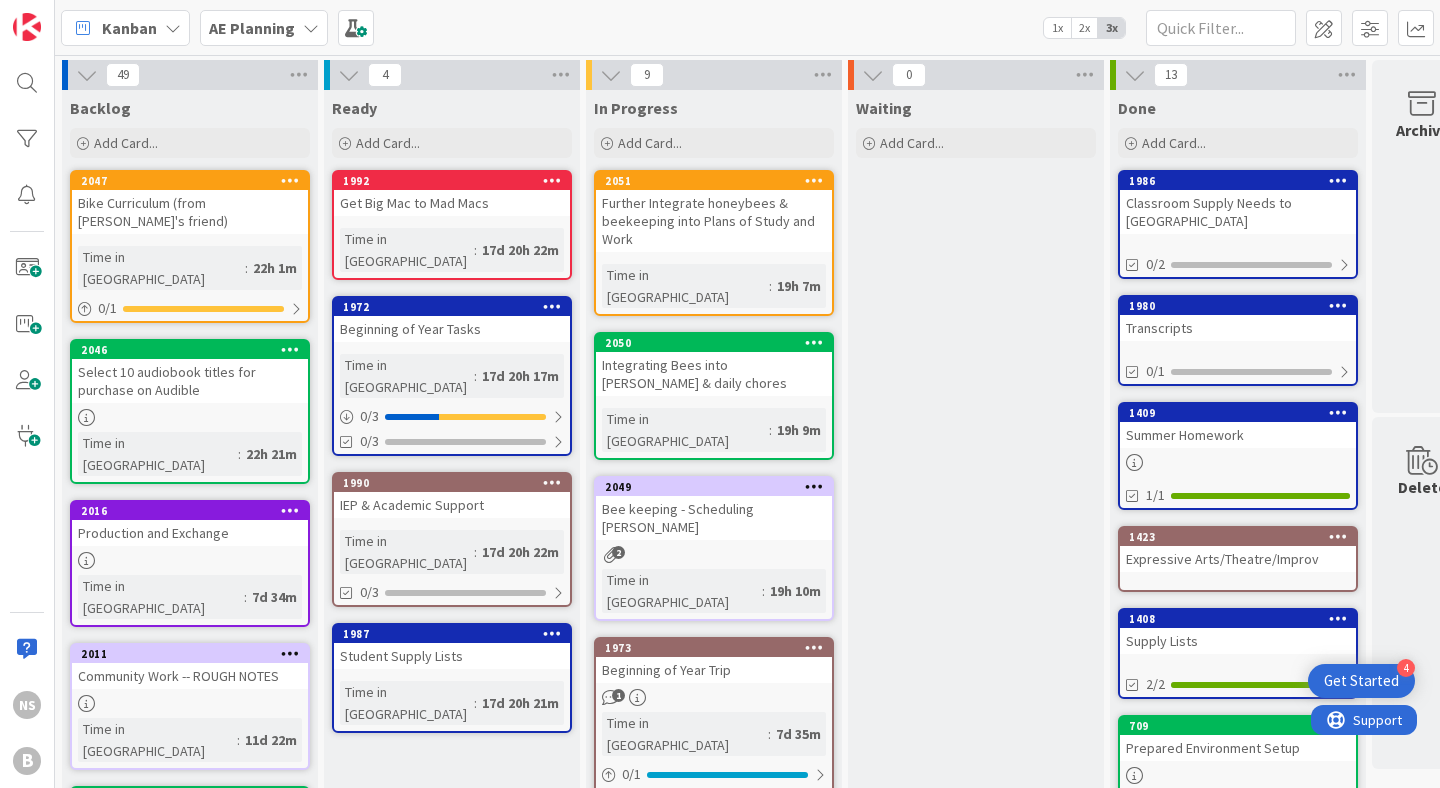 click on "Bee keeping - Scheduling [PERSON_NAME]" at bounding box center (714, 518) 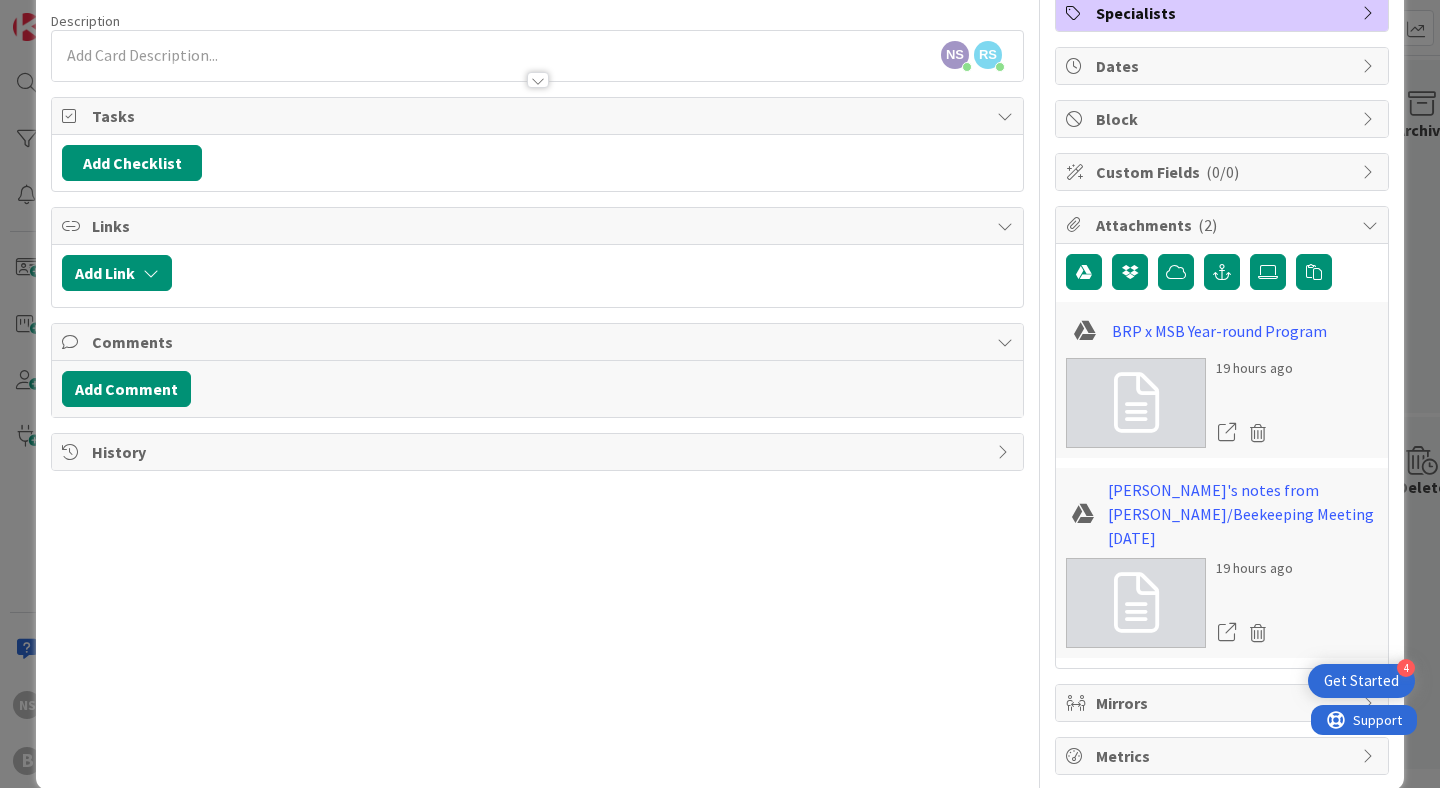 scroll, scrollTop: 151, scrollLeft: 0, axis: vertical 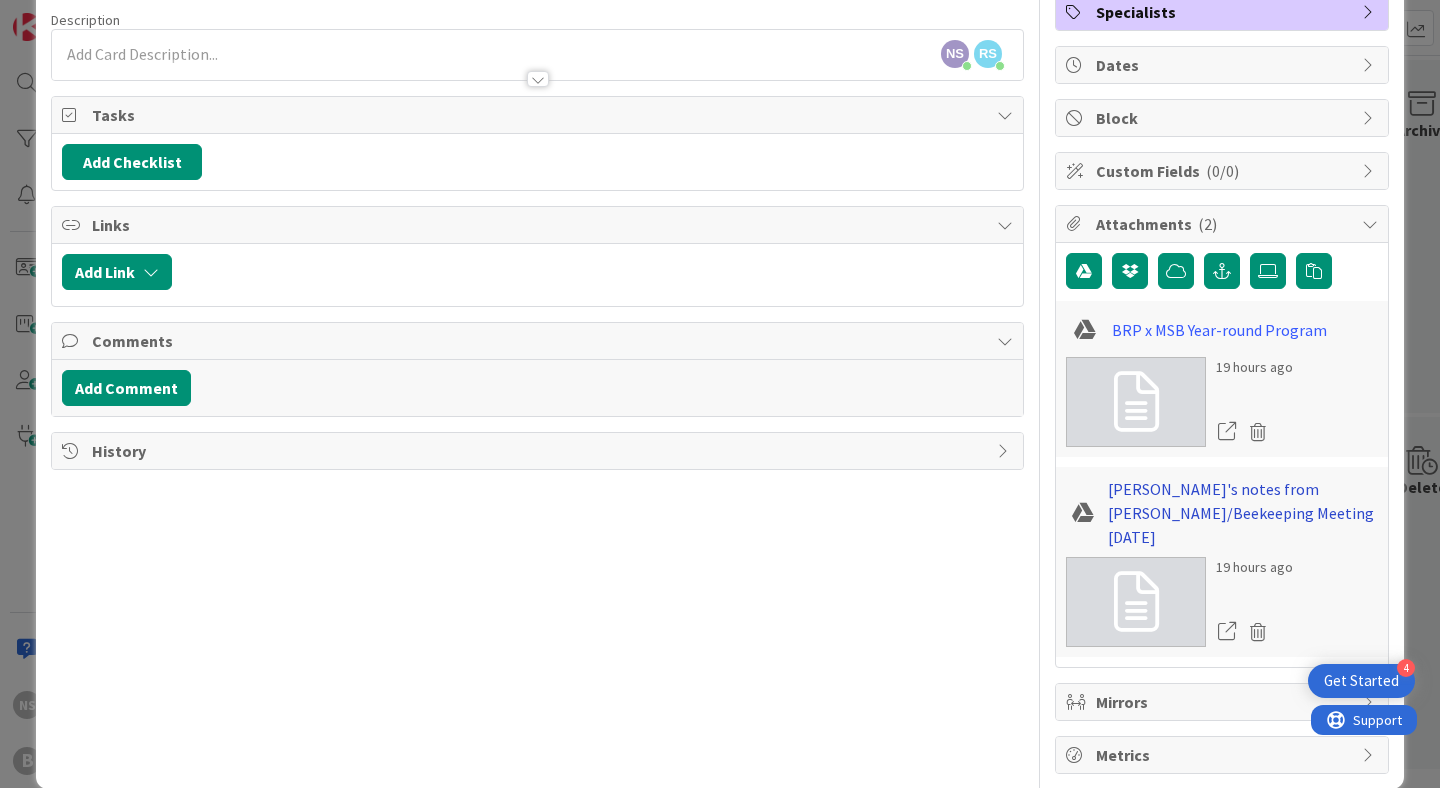 click on "Najwa's notes from Asher/Beekeeping Meeting 7/17/25" at bounding box center [1243, 513] 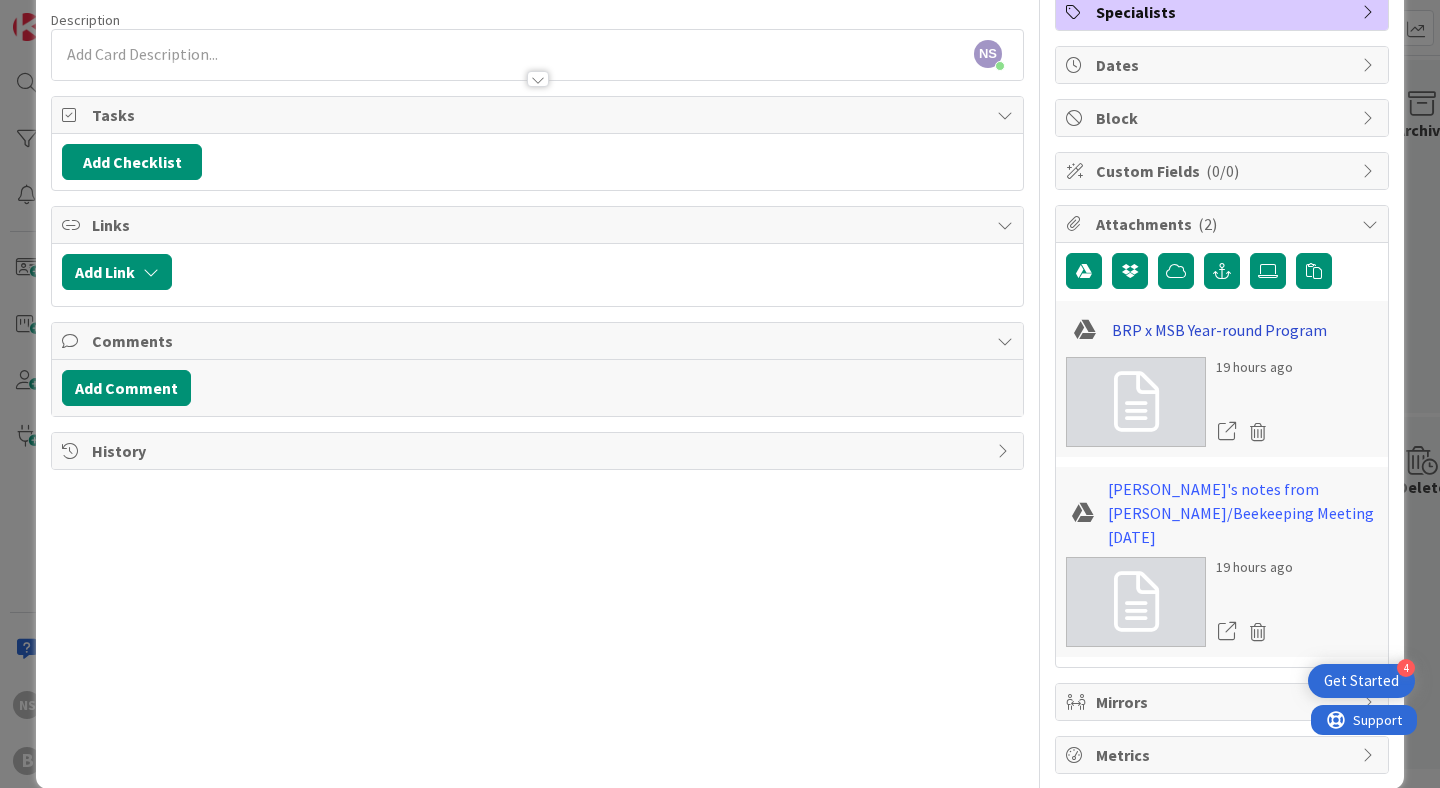 click on "BRP x MSB Year-round Program" at bounding box center (1219, 330) 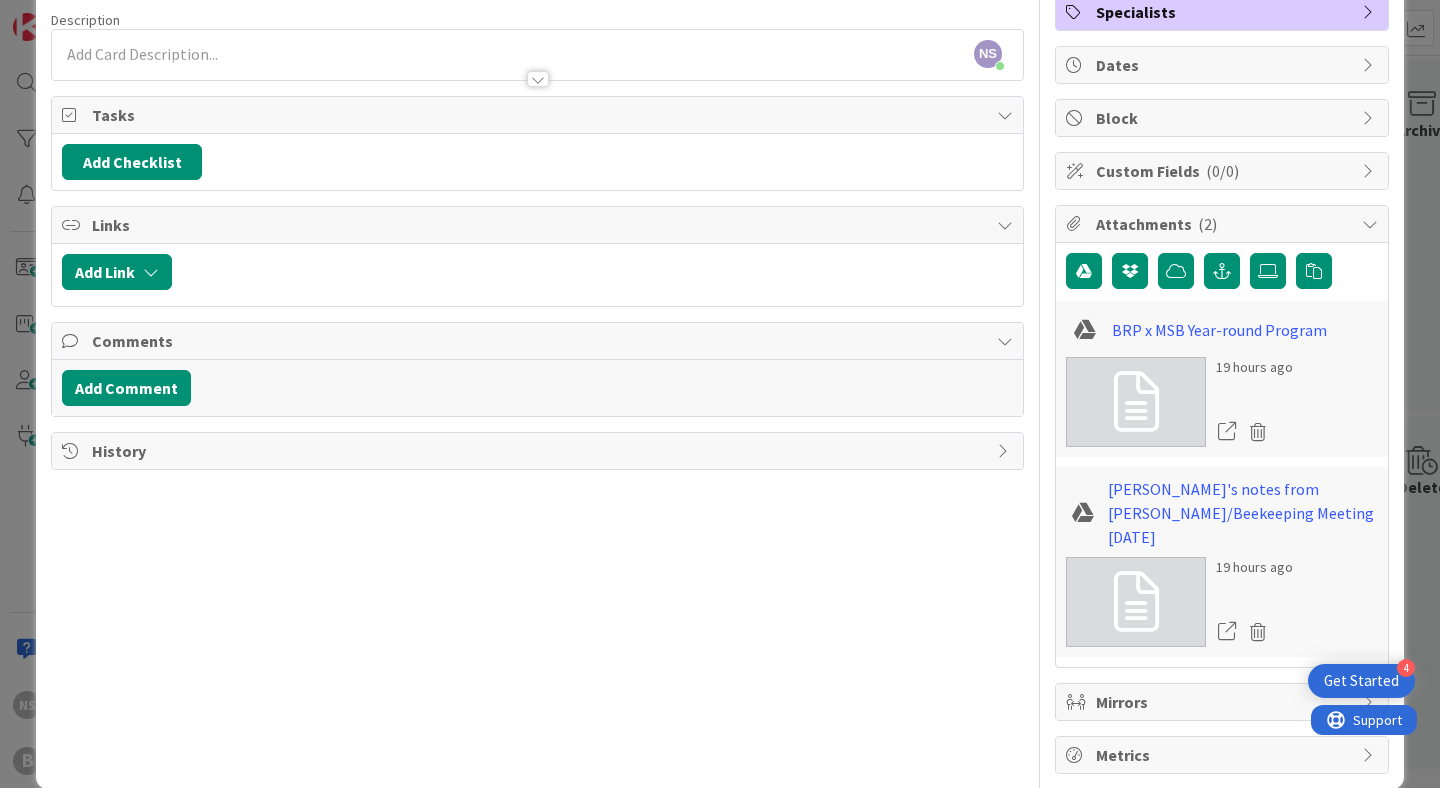 scroll, scrollTop: 0, scrollLeft: 0, axis: both 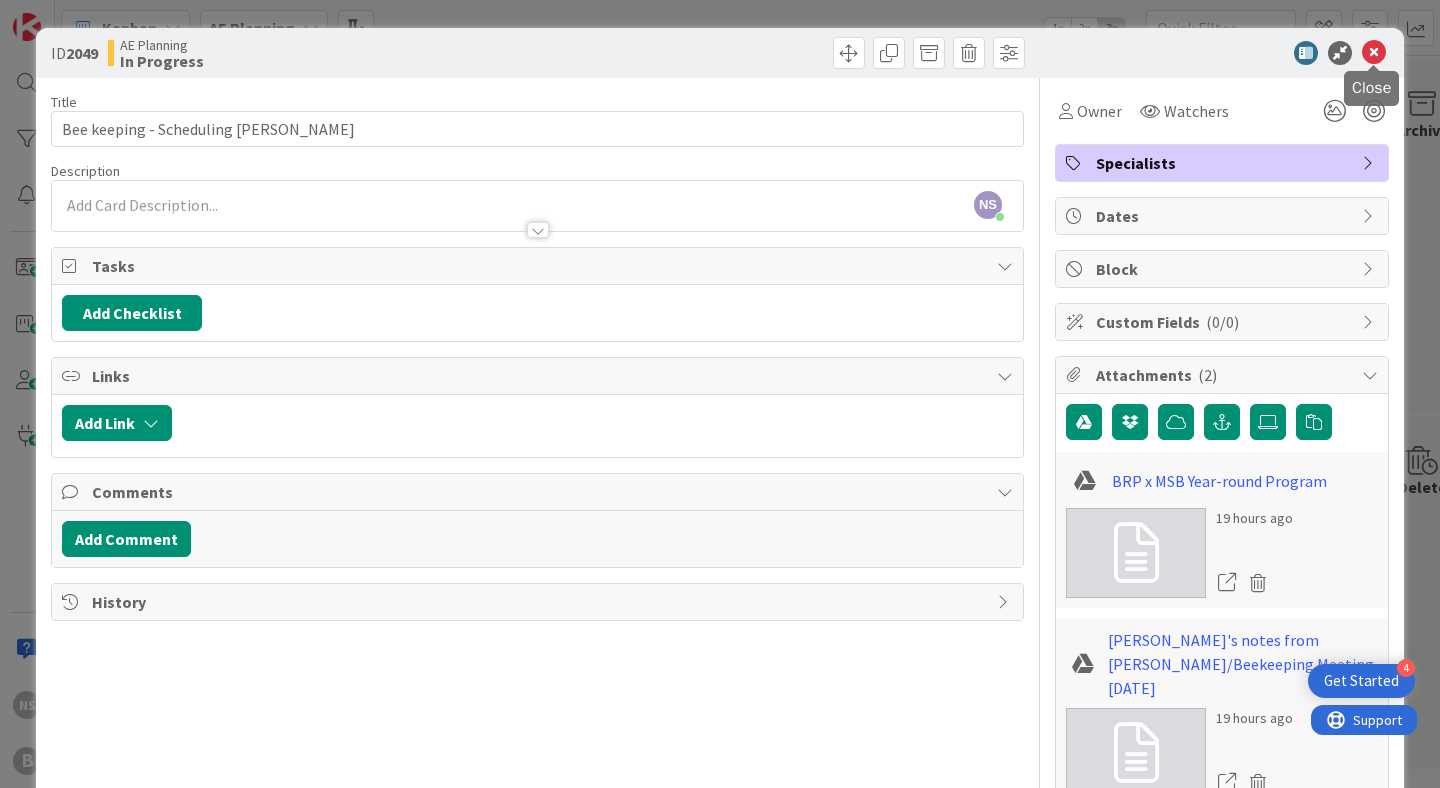 click at bounding box center [1374, 53] 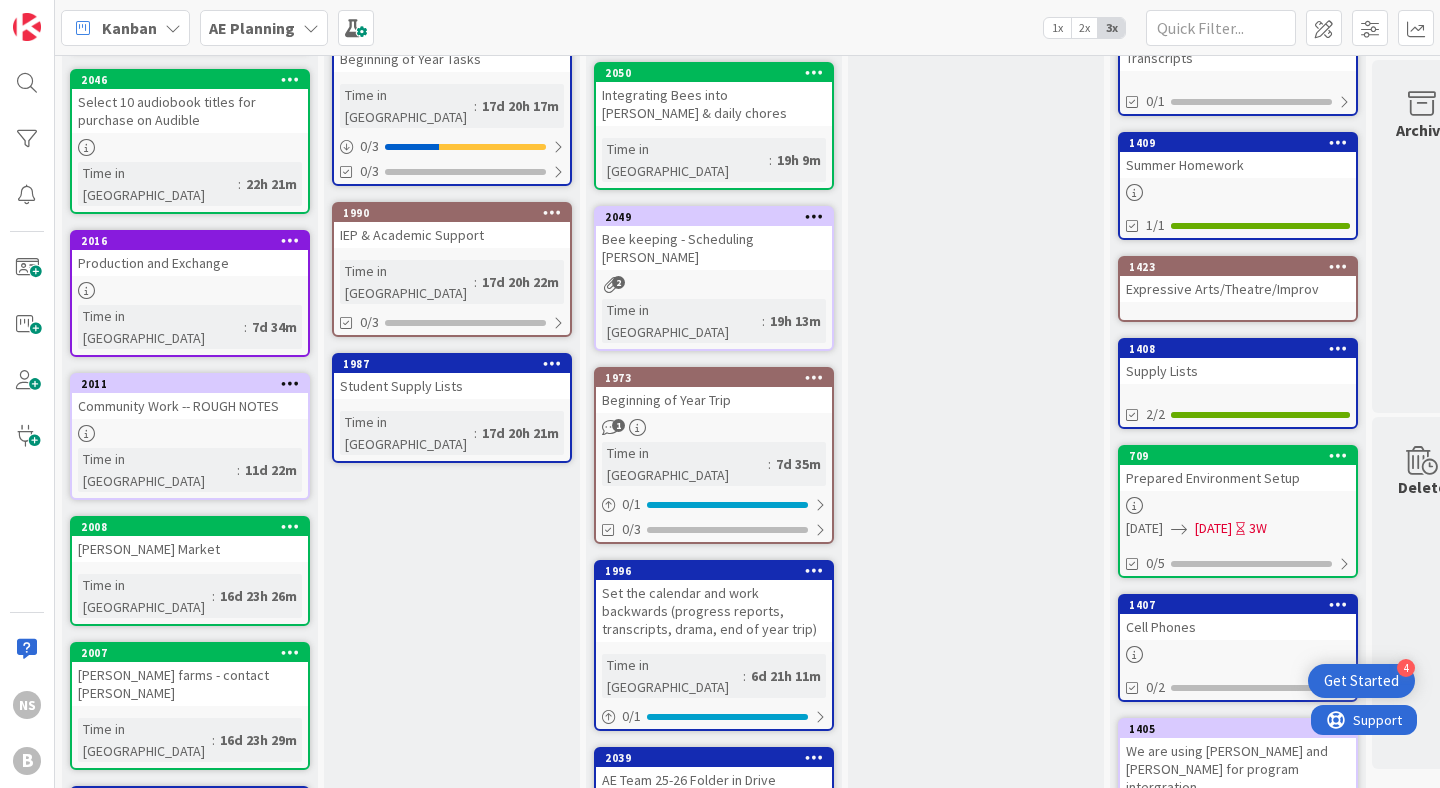scroll, scrollTop: 274, scrollLeft: 0, axis: vertical 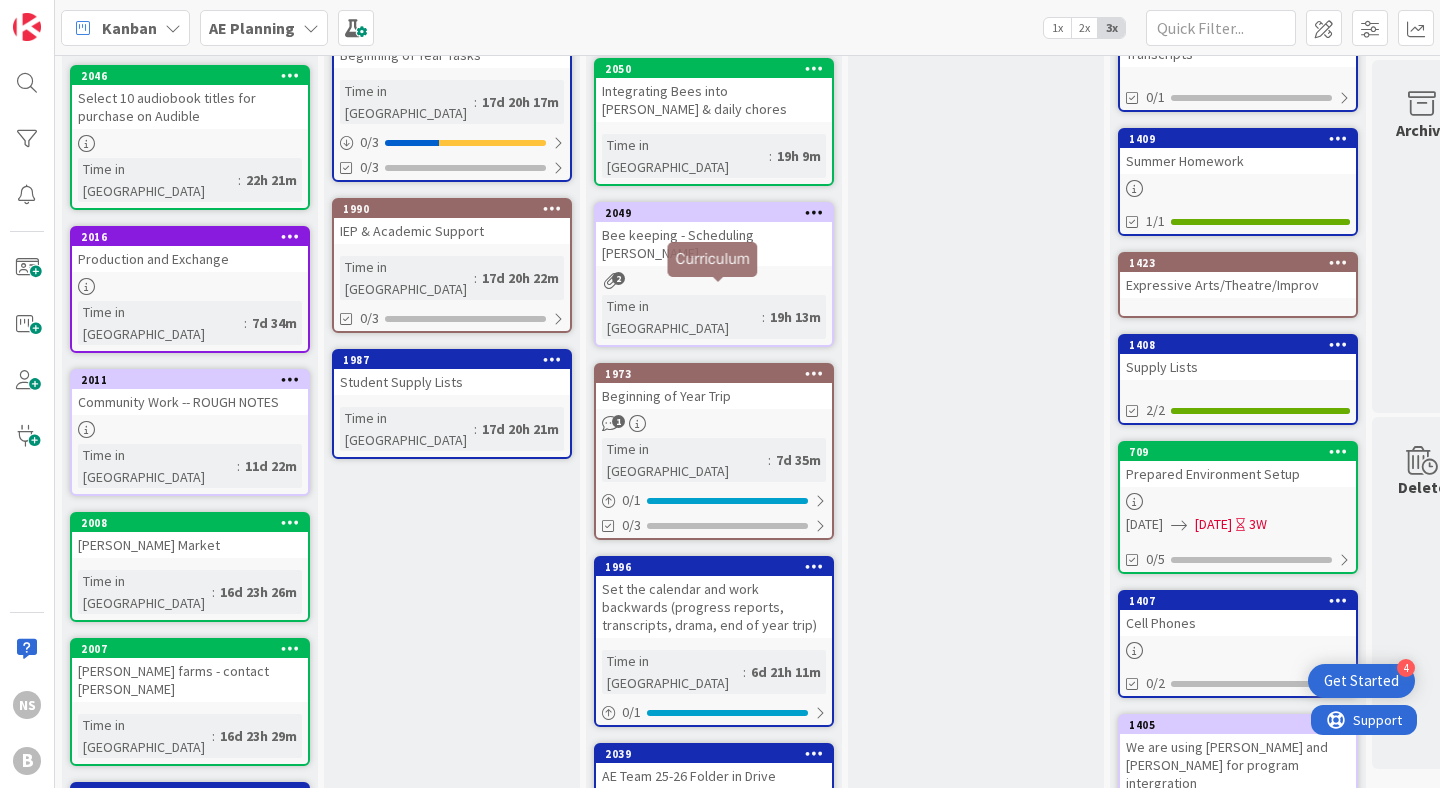 click on "1973" at bounding box center [718, 374] 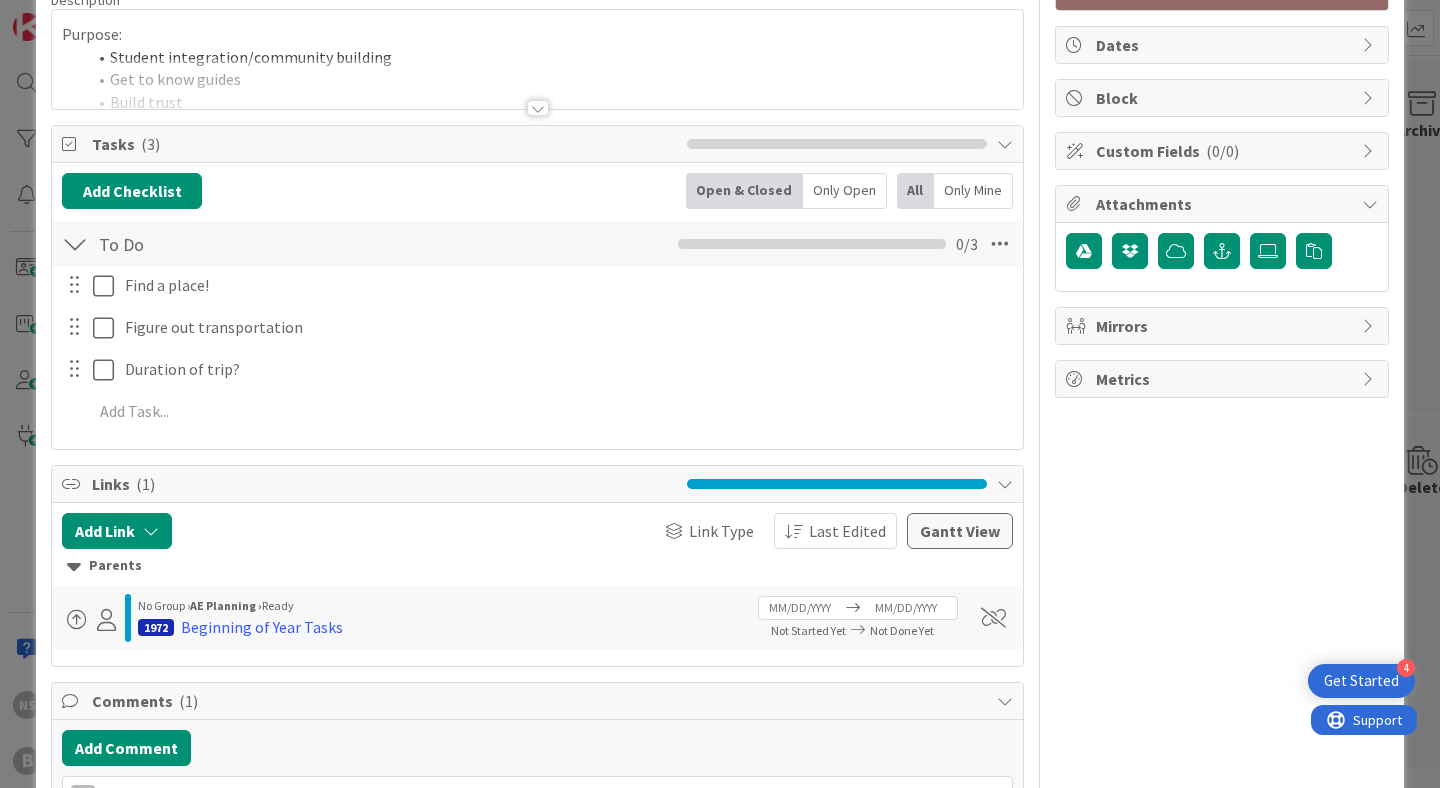 scroll, scrollTop: 495, scrollLeft: 0, axis: vertical 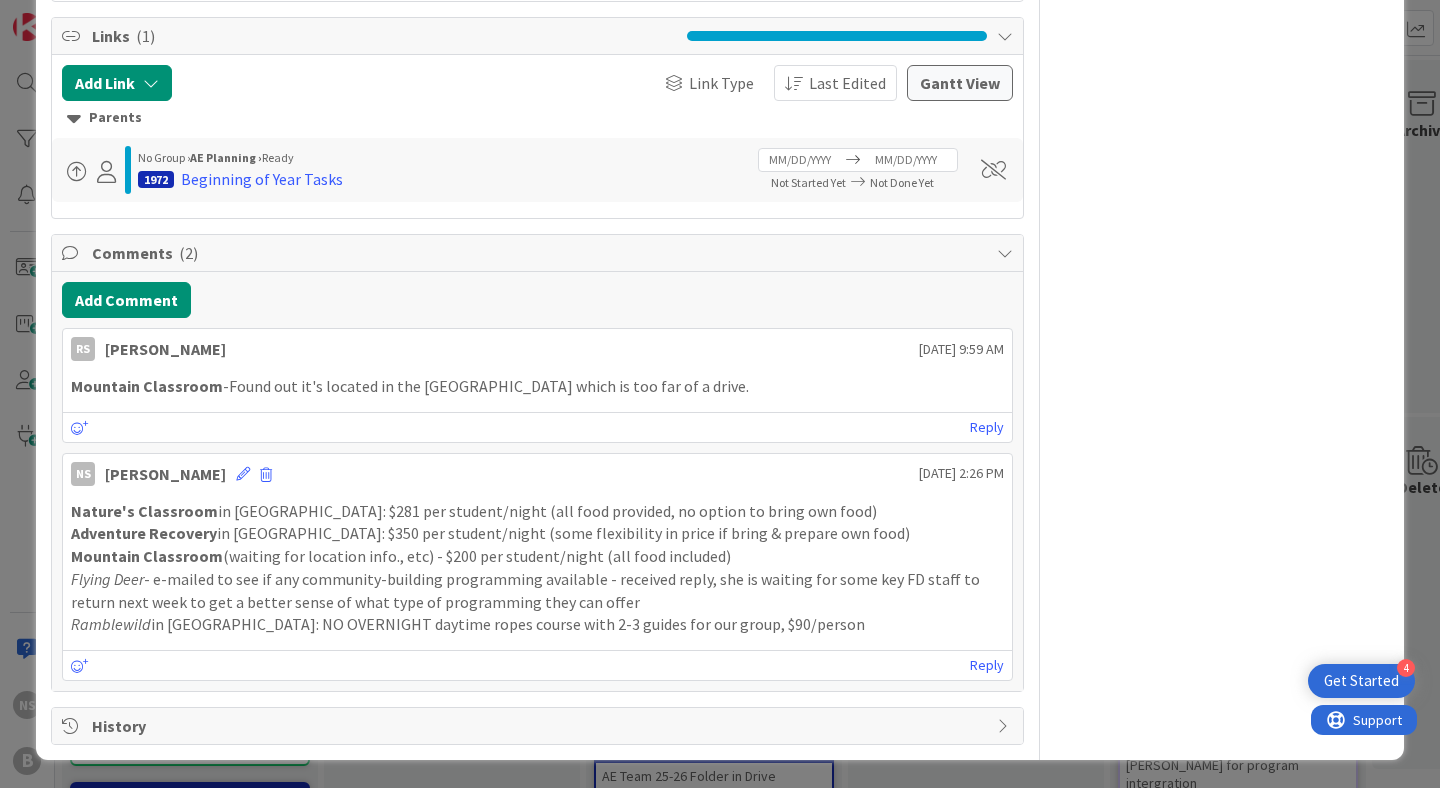drag, startPoint x: 74, startPoint y: 559, endPoint x: 829, endPoint y: 561, distance: 755.0026 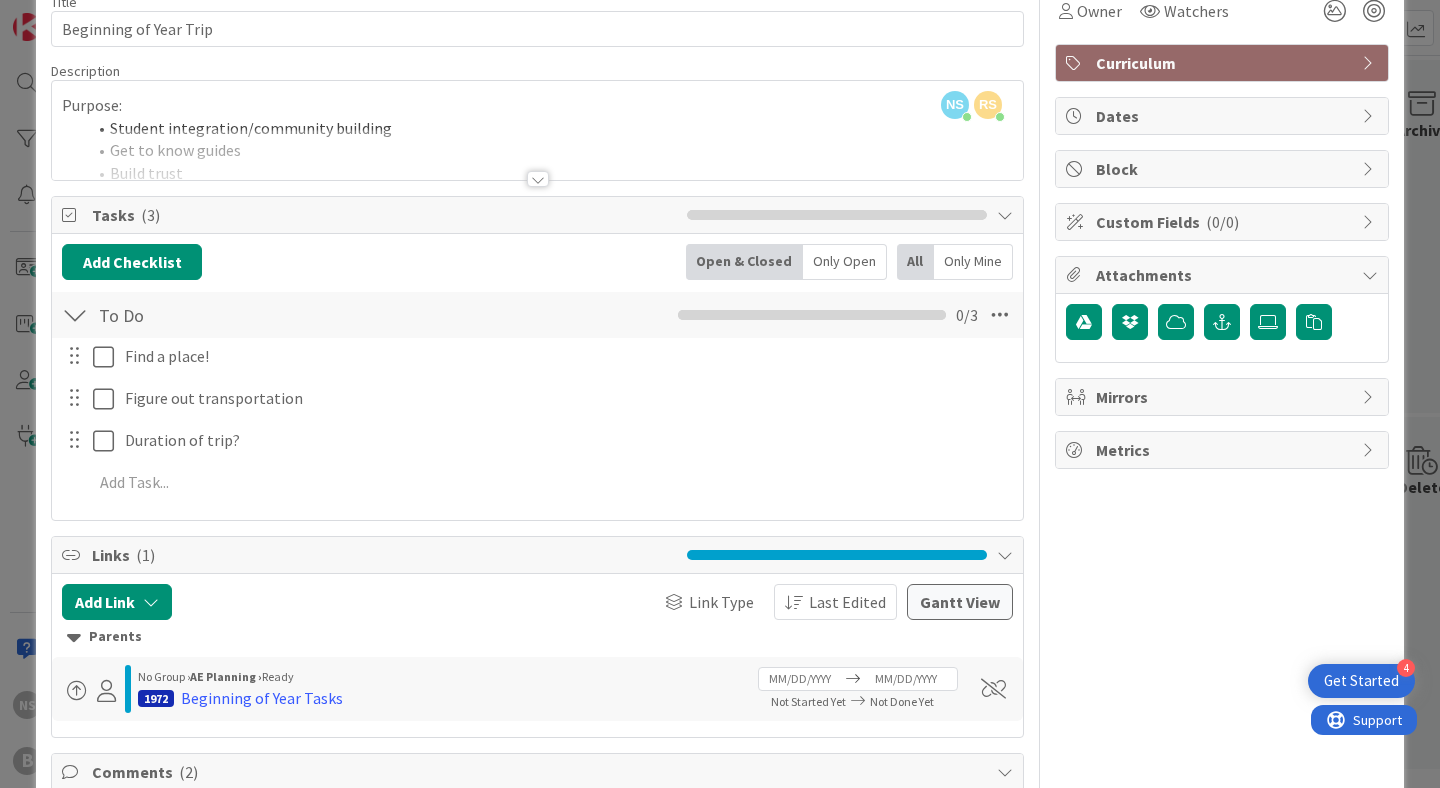 scroll, scrollTop: 0, scrollLeft: 0, axis: both 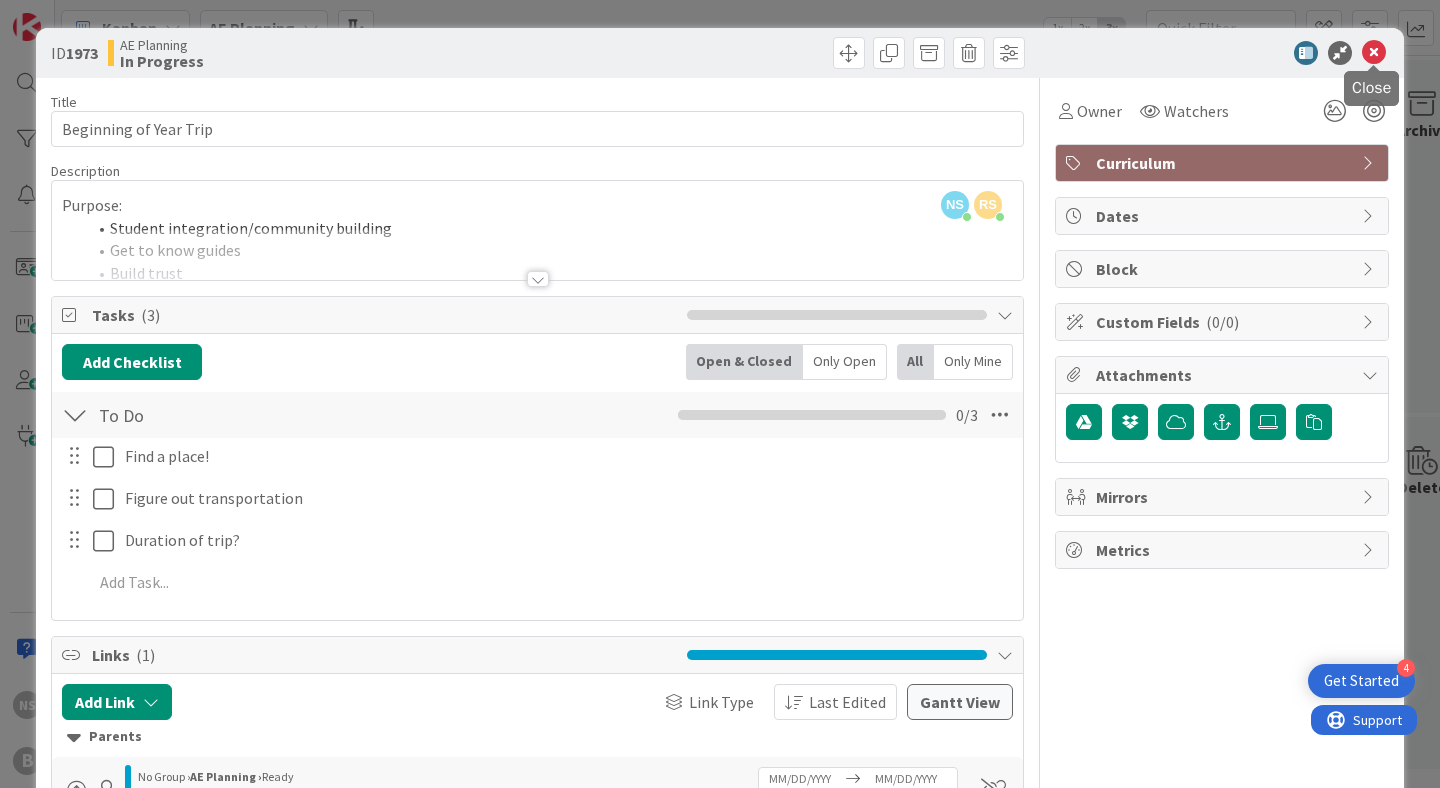 click at bounding box center [1374, 53] 